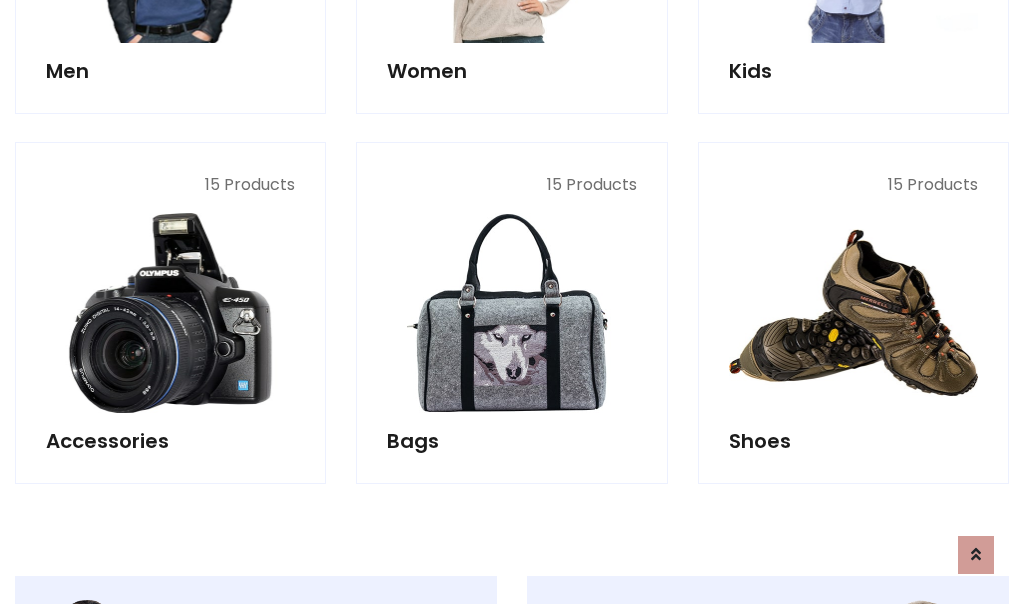 scroll, scrollTop: 853, scrollLeft: 0, axis: vertical 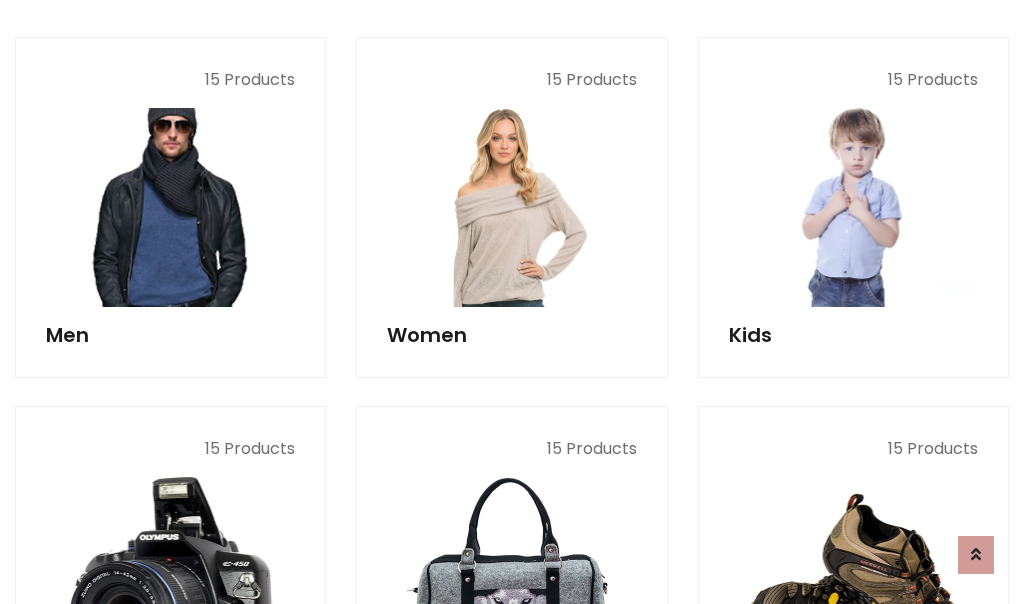 click at bounding box center (170, 207) 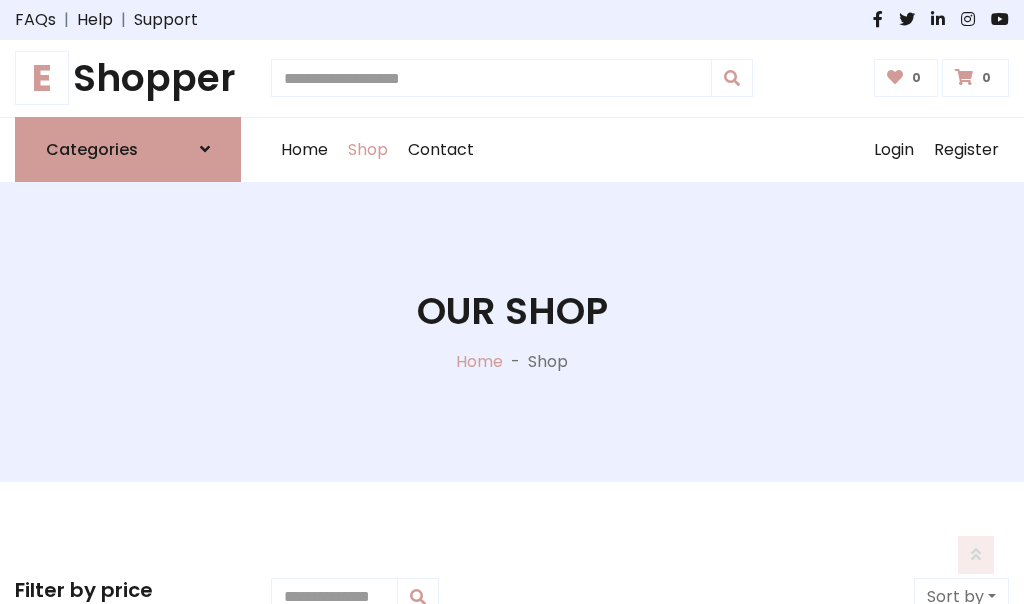 scroll, scrollTop: 807, scrollLeft: 0, axis: vertical 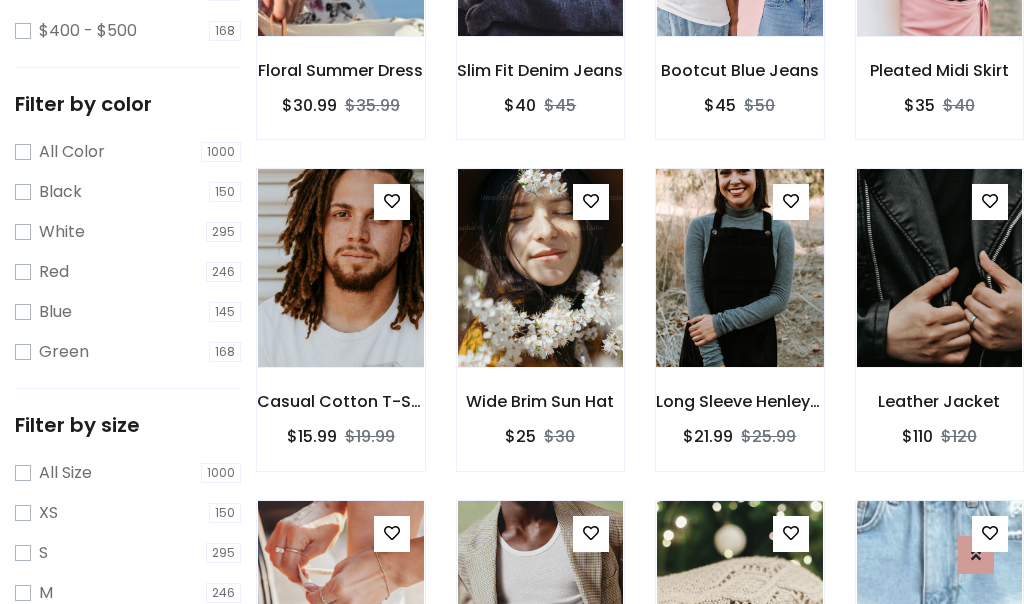click at bounding box center (739, 268) 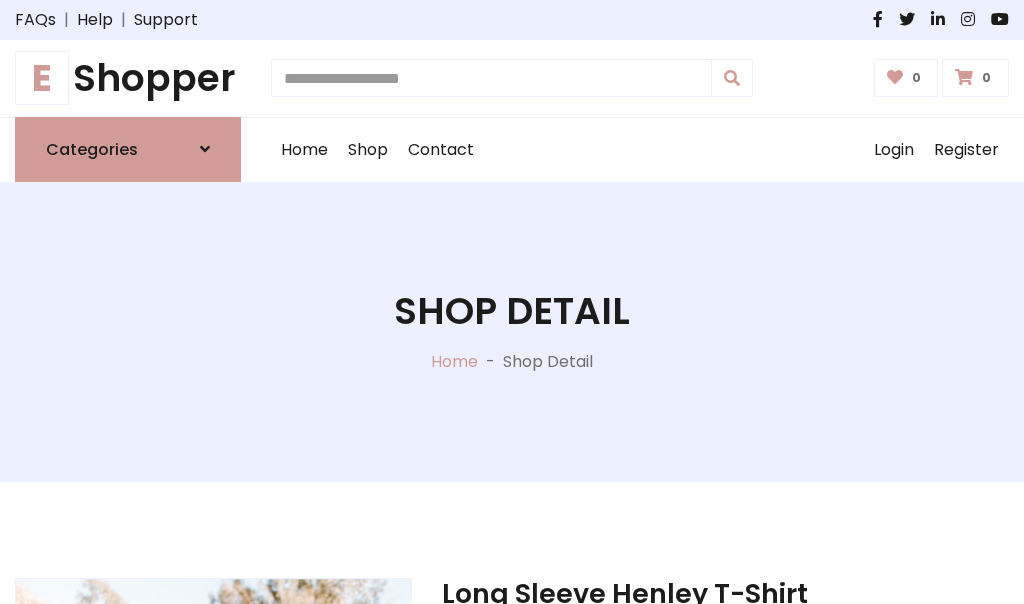 scroll, scrollTop: 0, scrollLeft: 0, axis: both 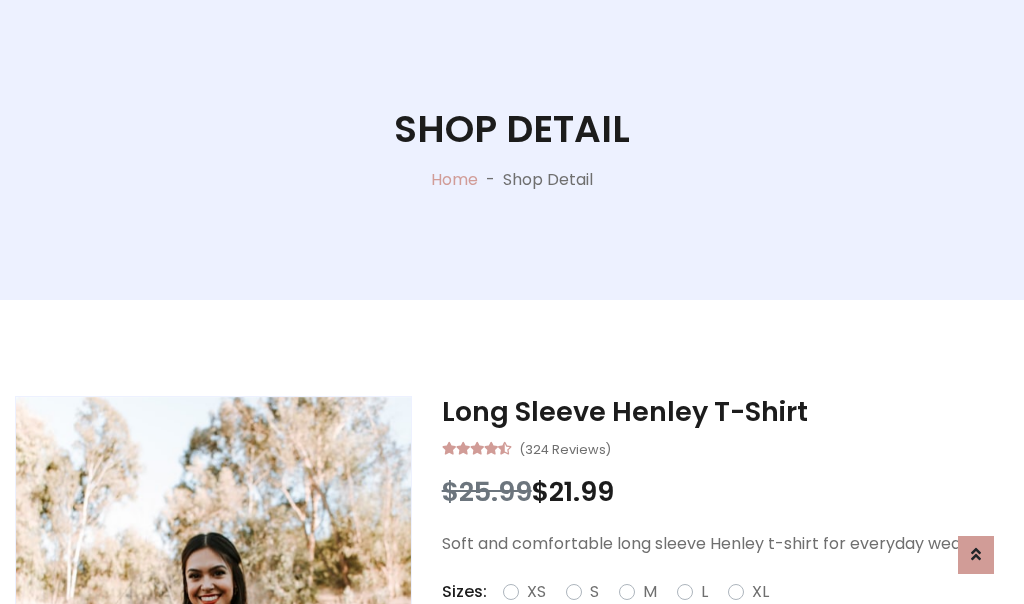 click on "Red" at bounding box center [732, 616] 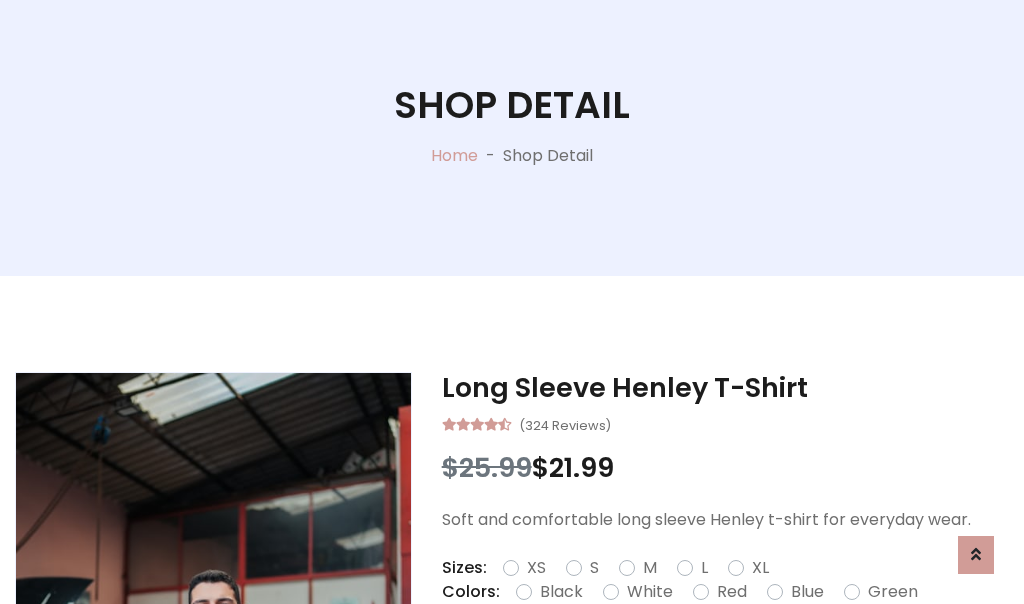 click on "Add To Cart" at bounding box center (663, 655) 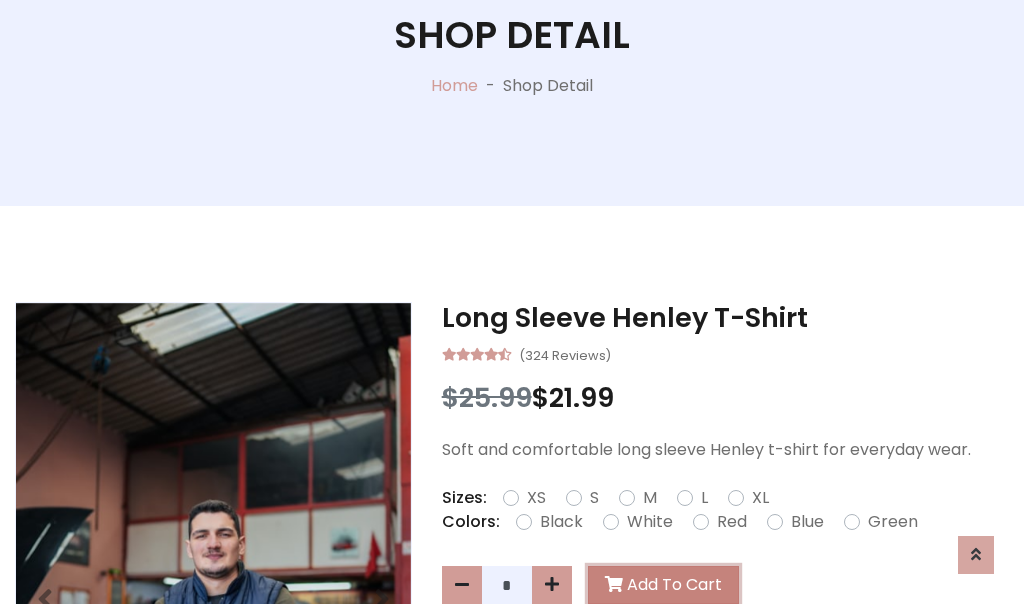 scroll, scrollTop: 0, scrollLeft: 0, axis: both 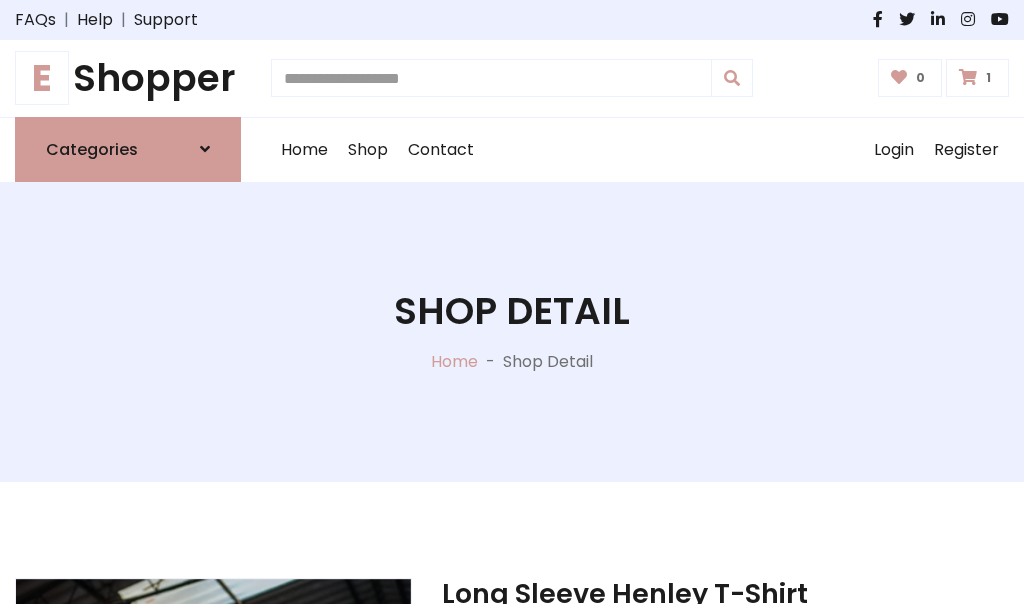 click at bounding box center (968, 77) 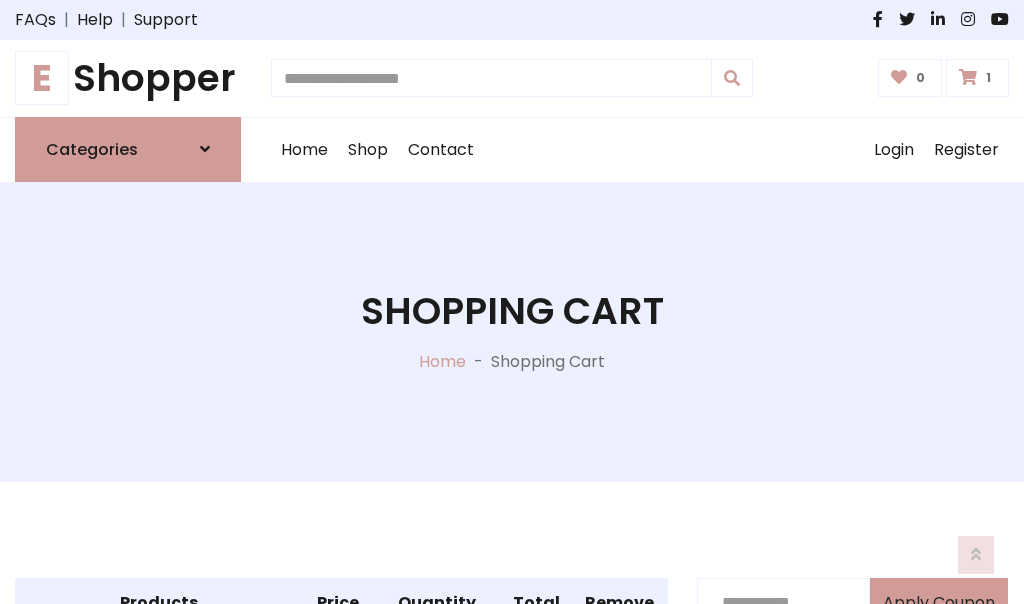scroll, scrollTop: 474, scrollLeft: 0, axis: vertical 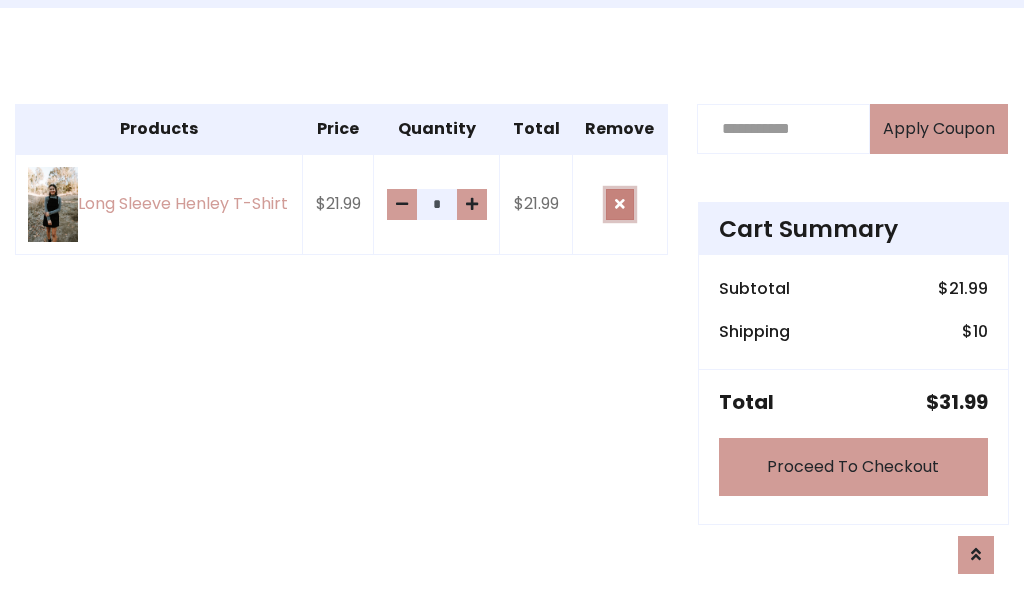 click at bounding box center [620, 204] 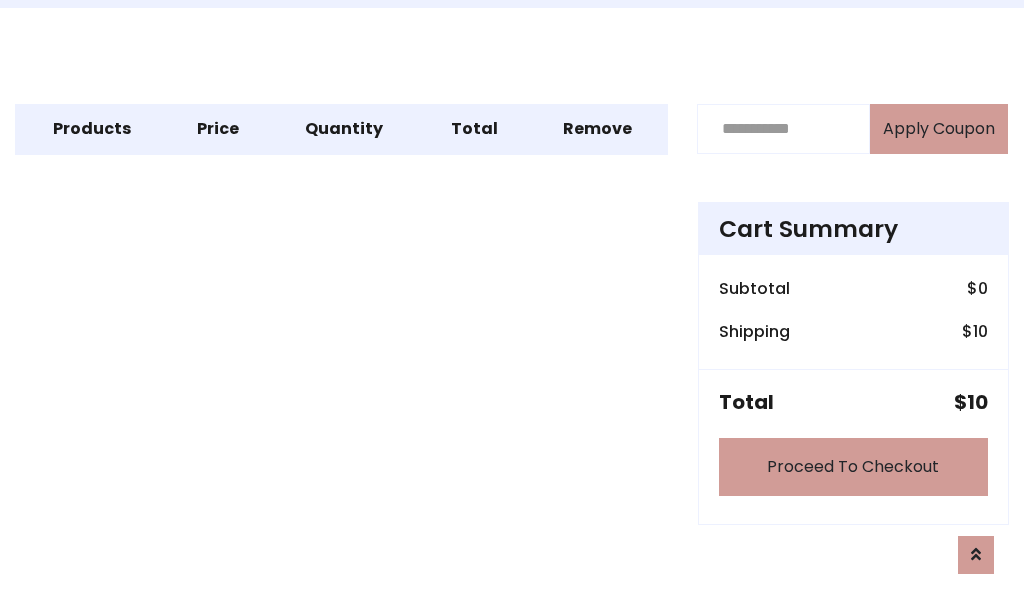 scroll, scrollTop: 247, scrollLeft: 0, axis: vertical 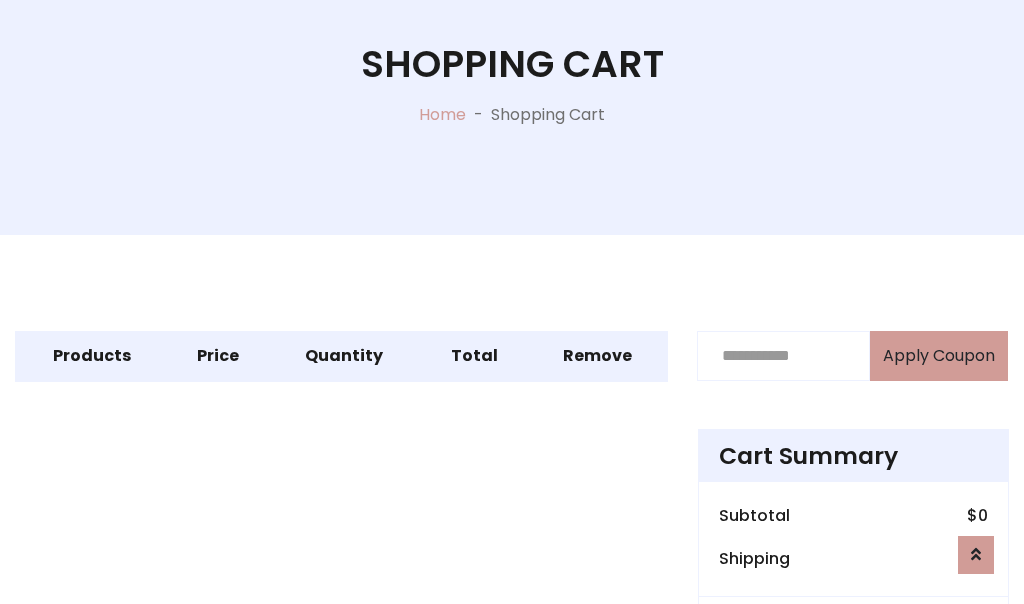 click on "Proceed To Checkout" at bounding box center [853, 694] 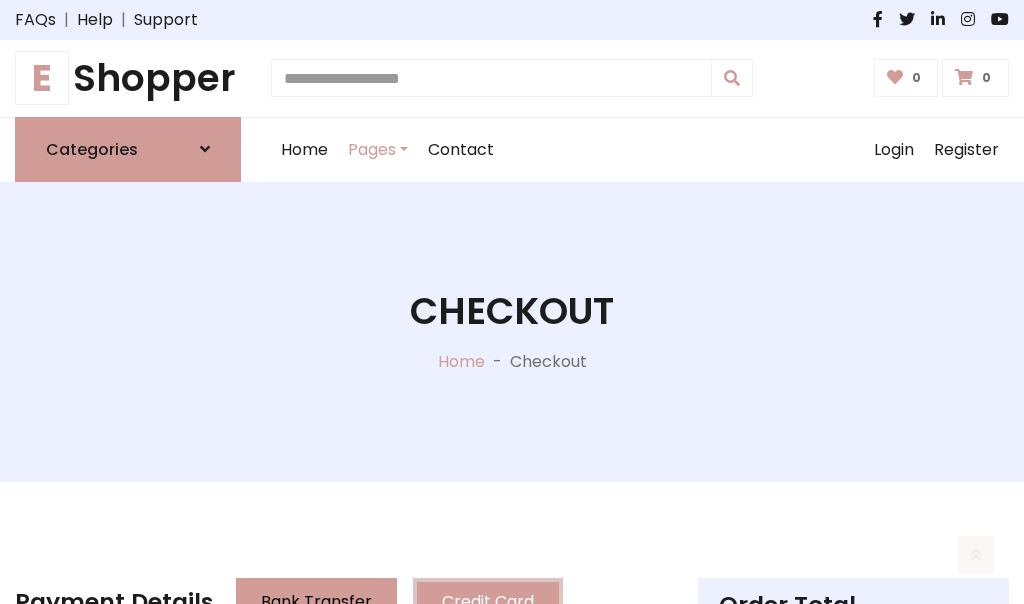 scroll, scrollTop: 137, scrollLeft: 0, axis: vertical 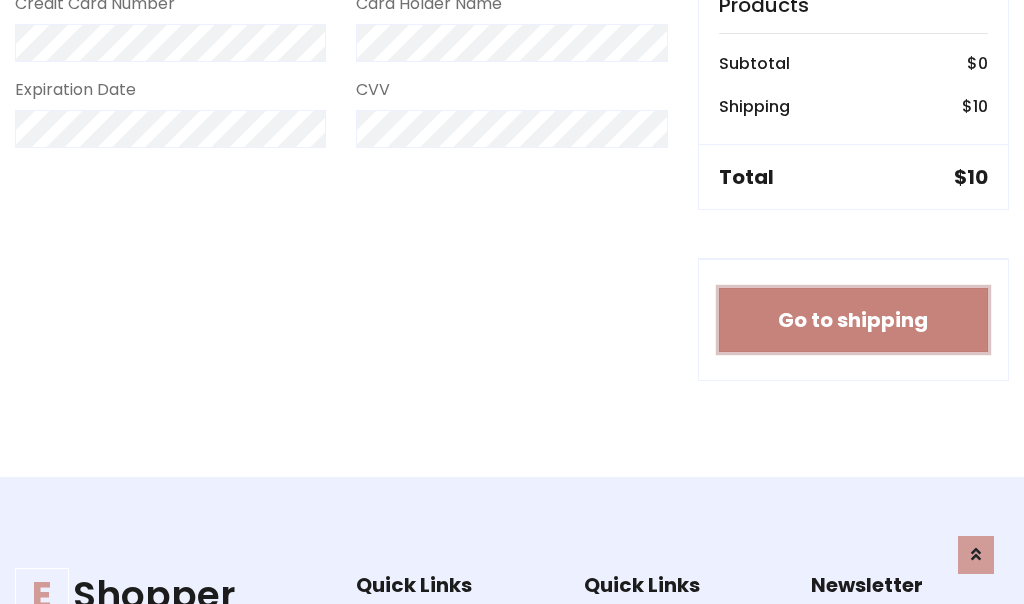 click on "Go to shipping" at bounding box center (853, 320) 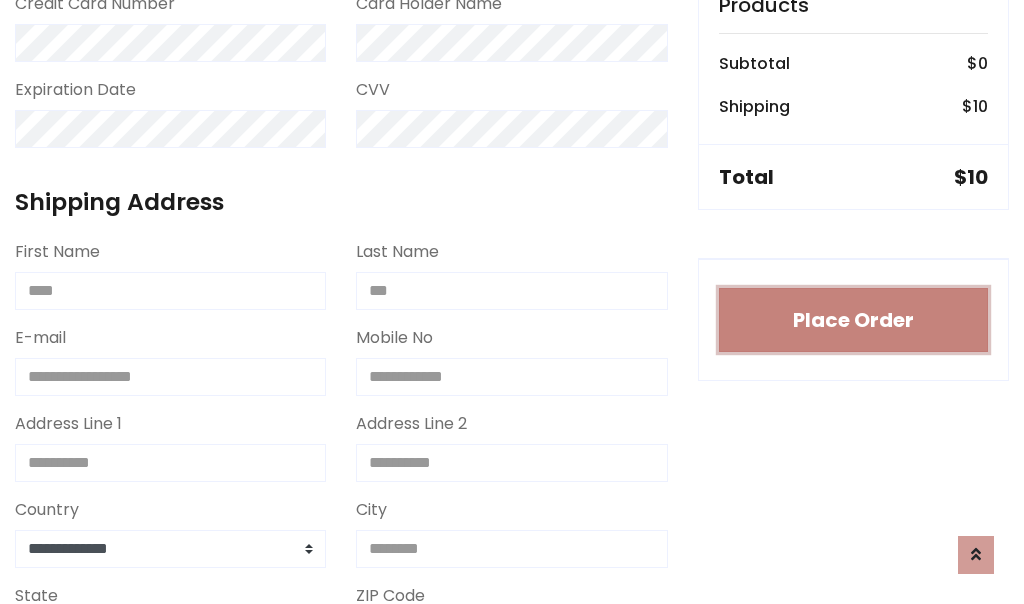type 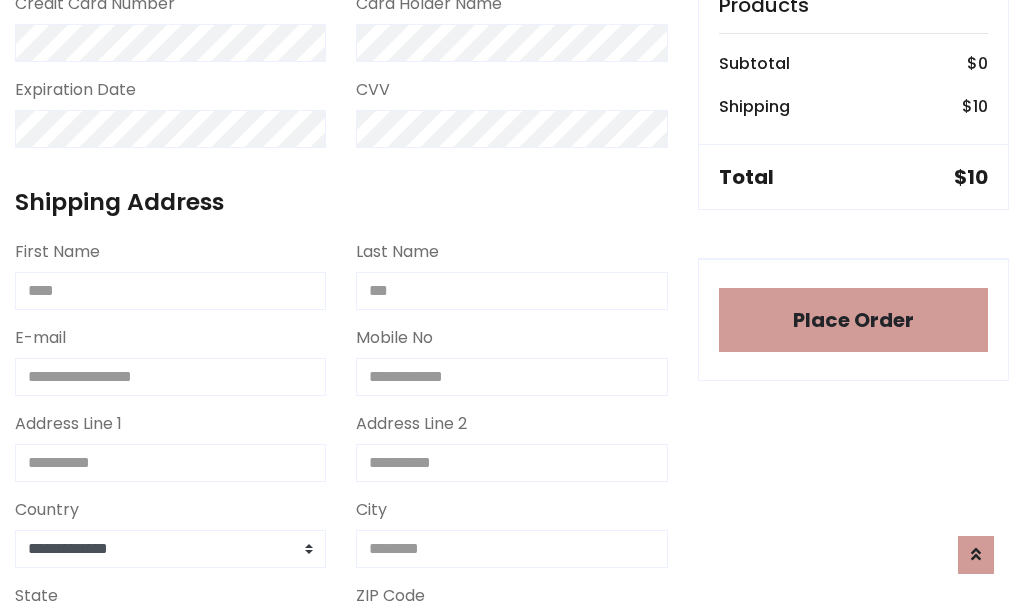 scroll, scrollTop: 1216, scrollLeft: 0, axis: vertical 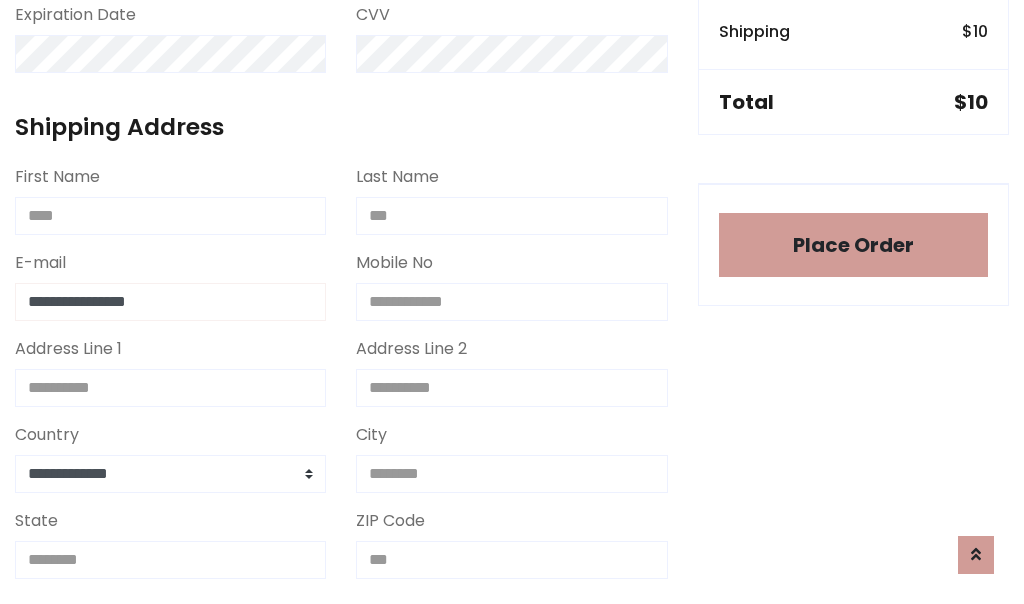 type on "**********" 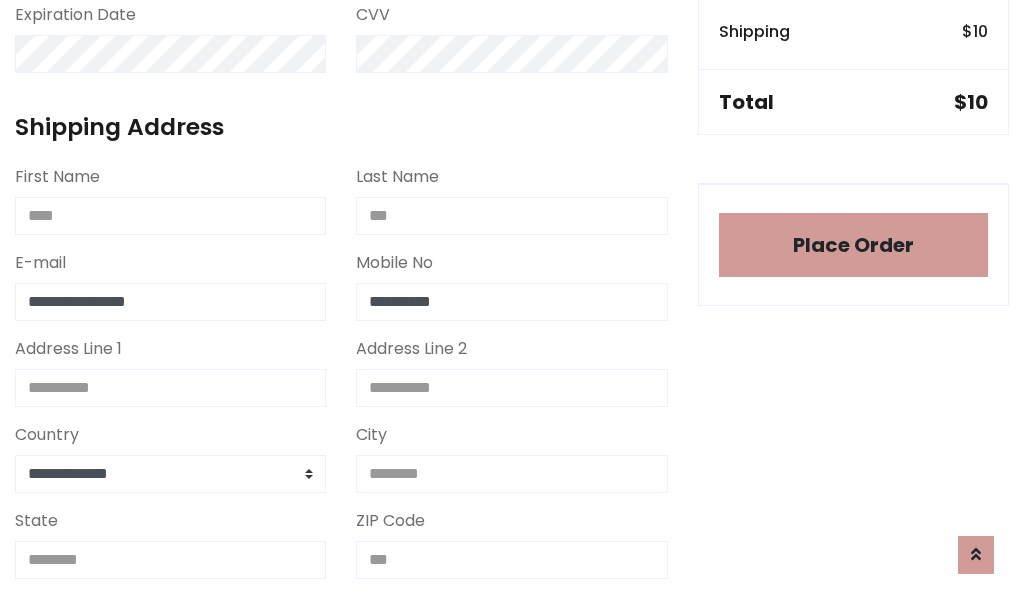 type on "**********" 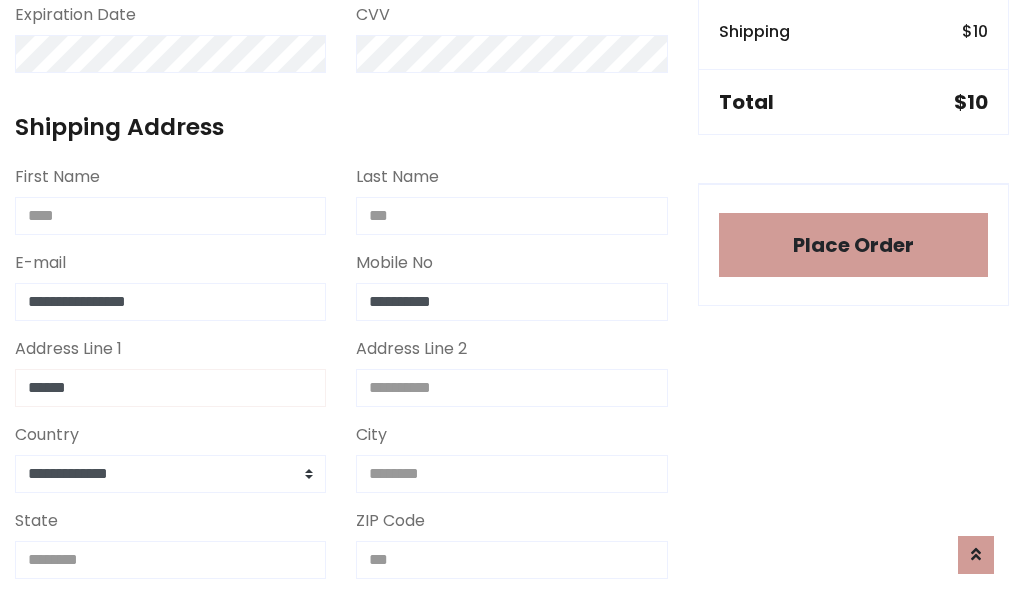 type on "******" 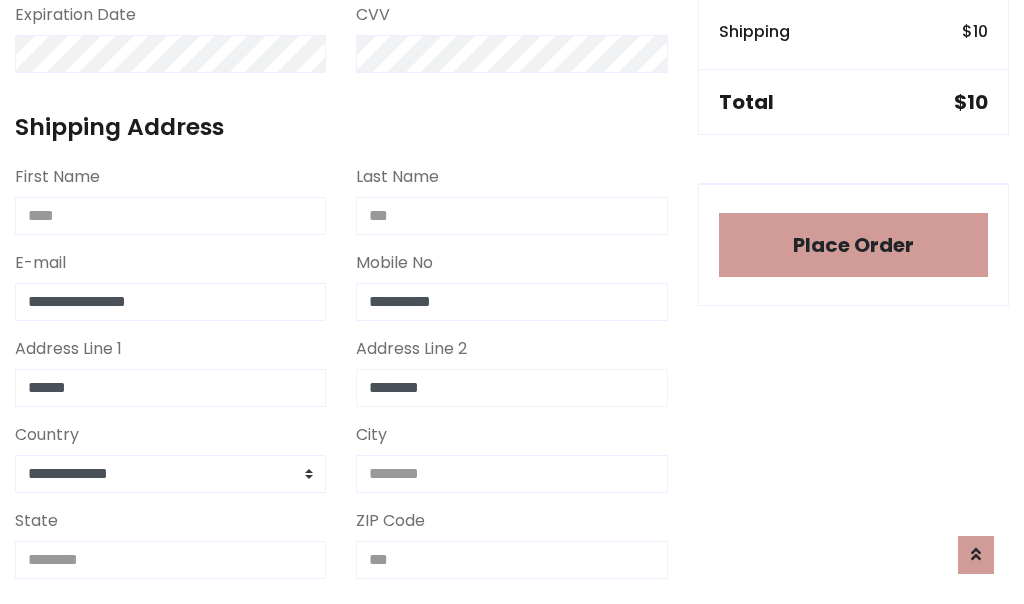 type on "********" 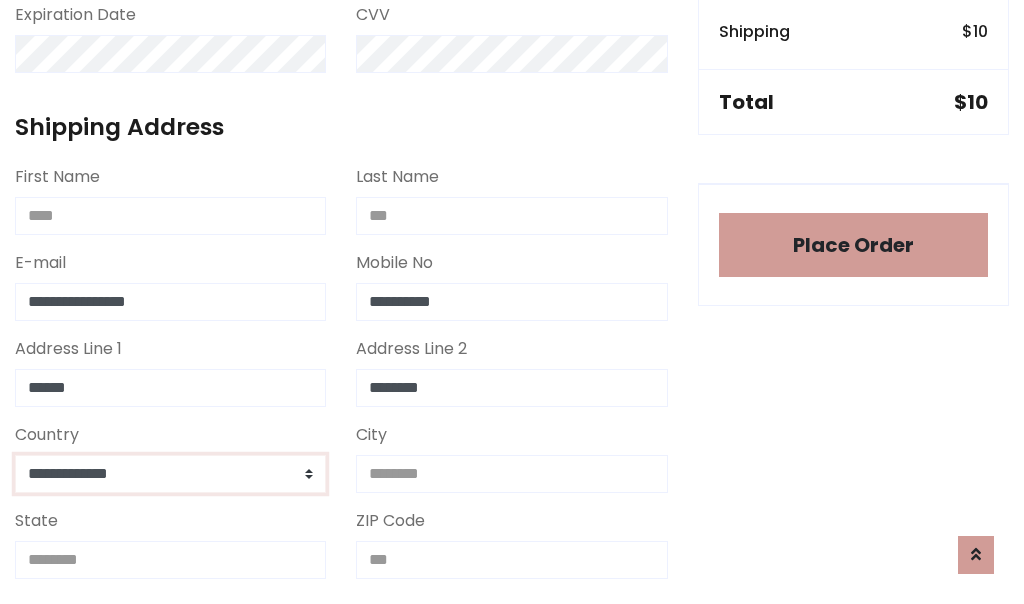 select on "*******" 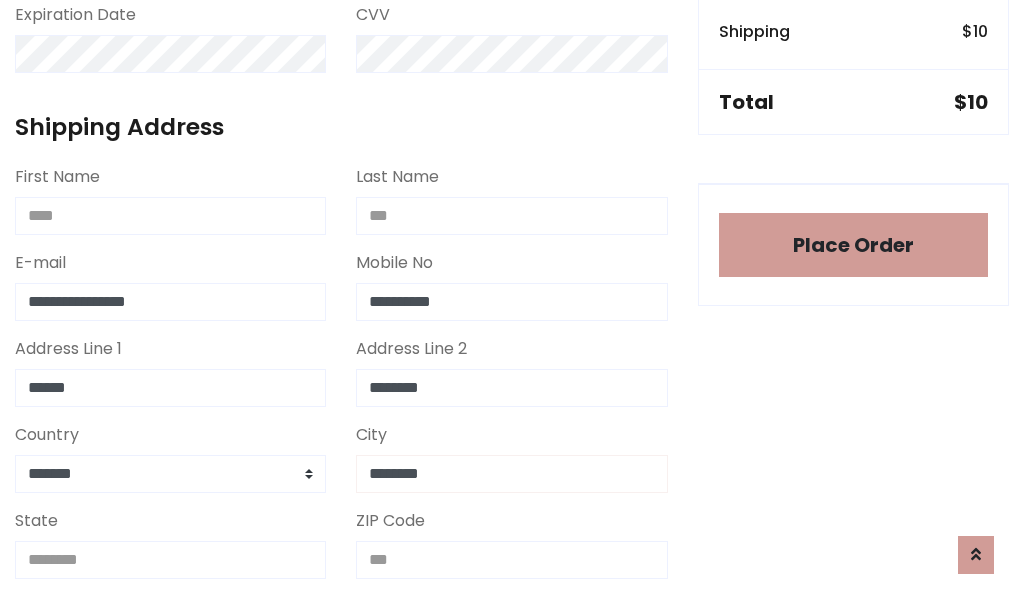 type on "********" 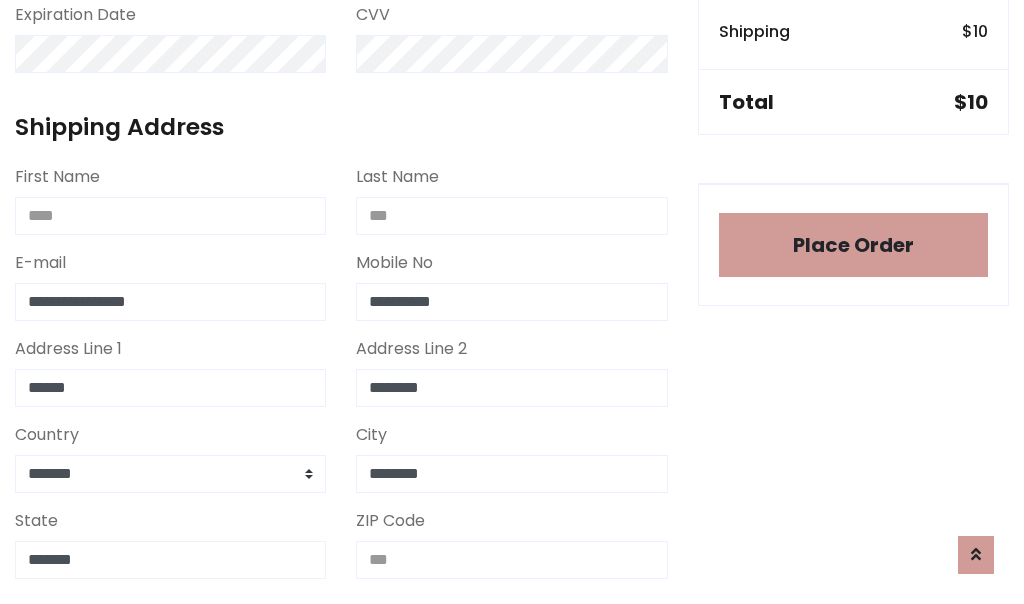 type on "*******" 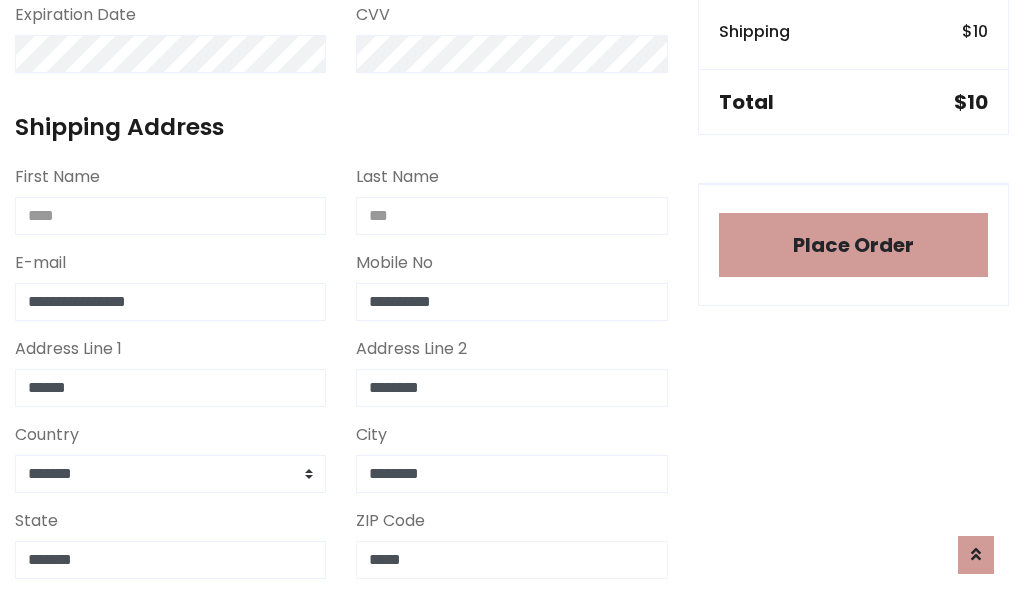 scroll, scrollTop: 403, scrollLeft: 0, axis: vertical 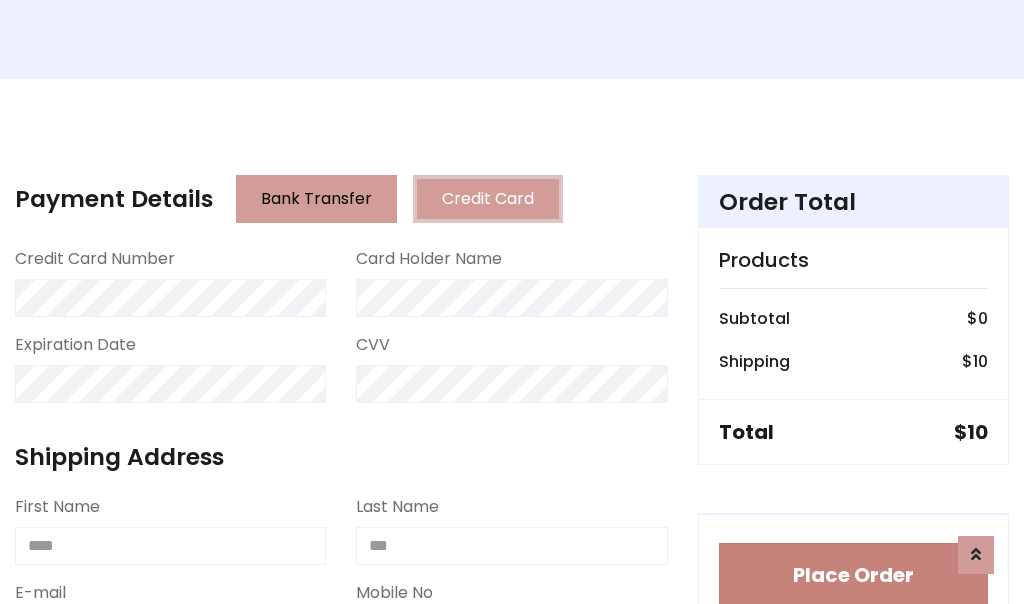 type on "*****" 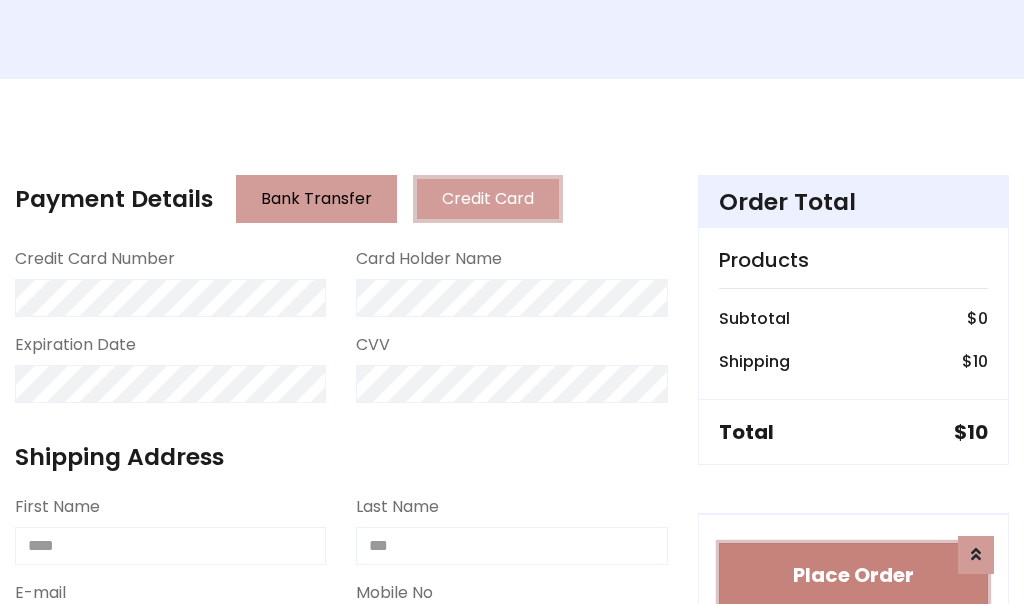 click on "Place Order" at bounding box center (853, 575) 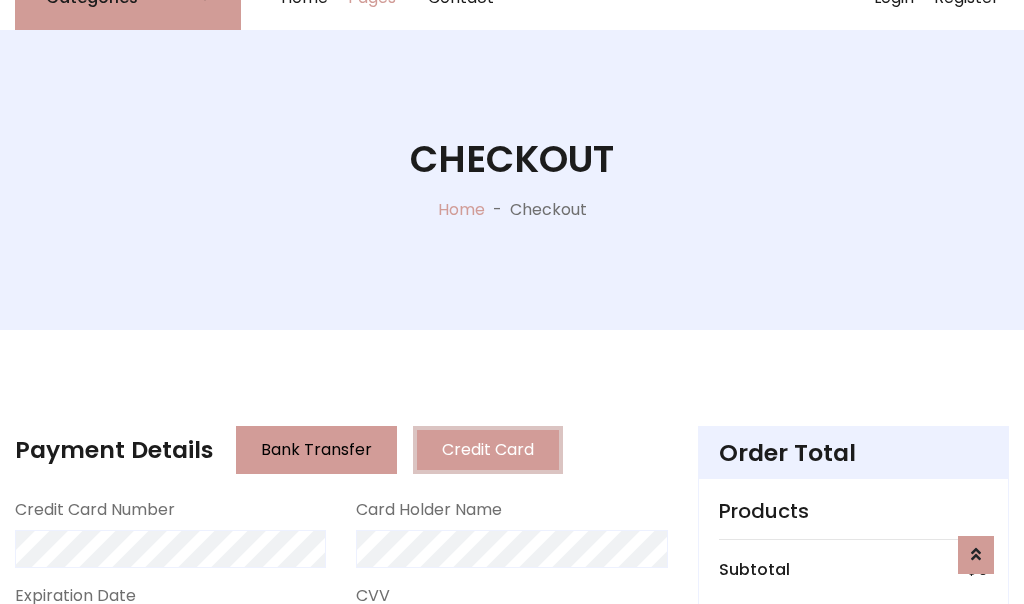 scroll, scrollTop: 0, scrollLeft: 0, axis: both 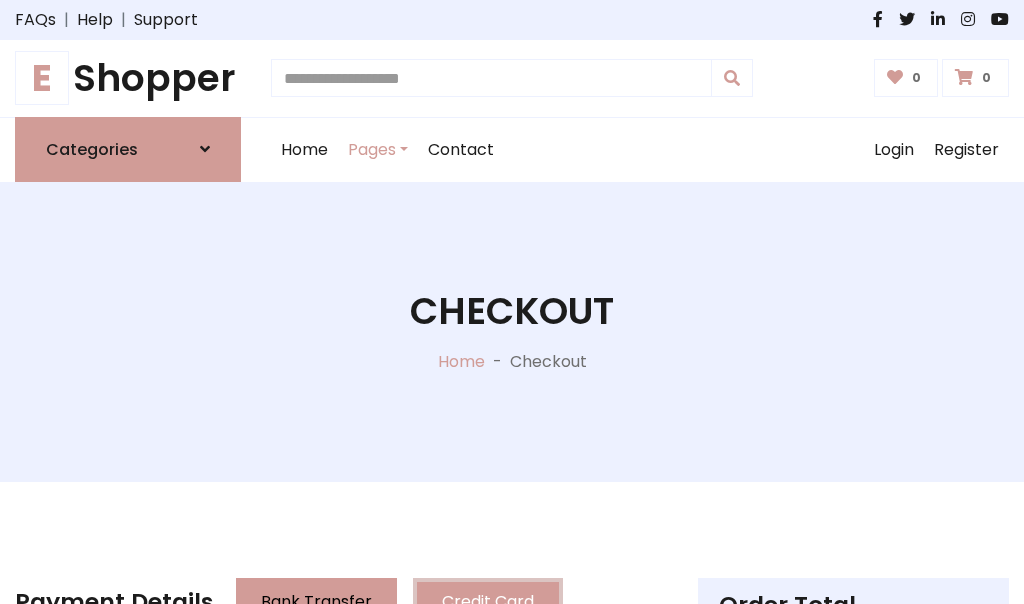 click on "E Shopper" at bounding box center (128, 78) 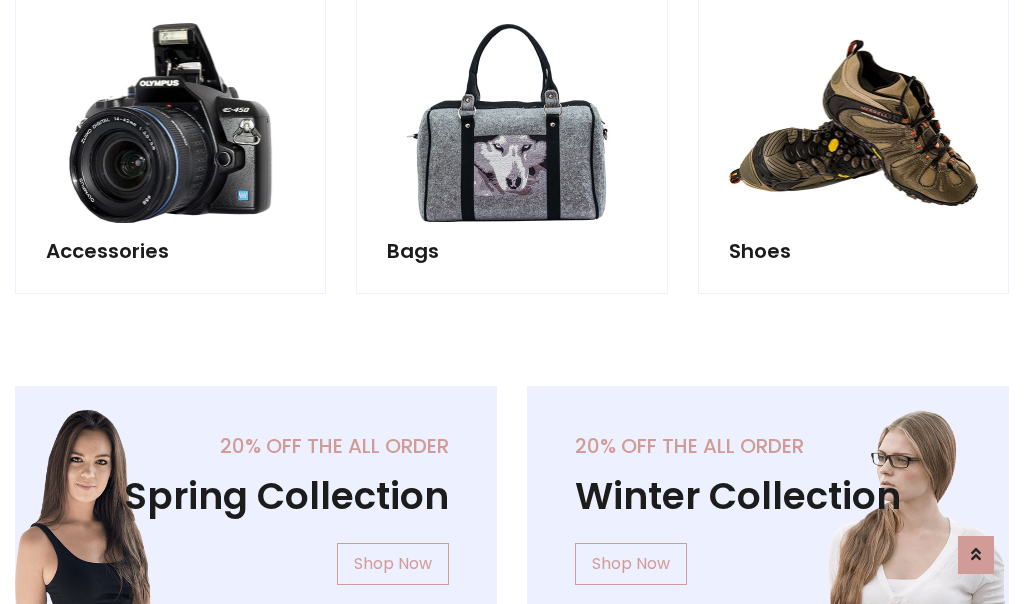 scroll, scrollTop: 770, scrollLeft: 0, axis: vertical 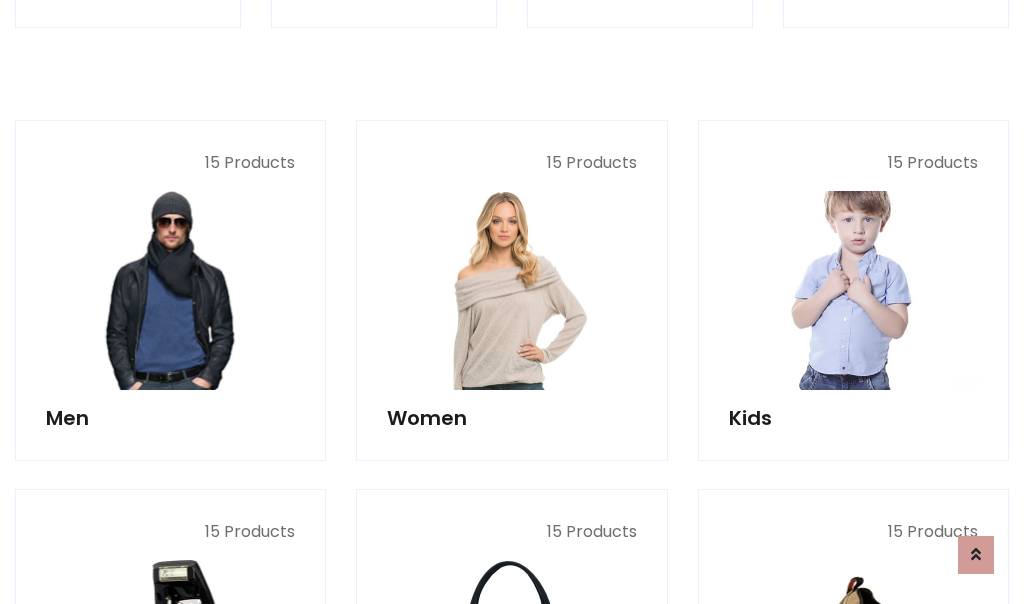 click at bounding box center [853, 290] 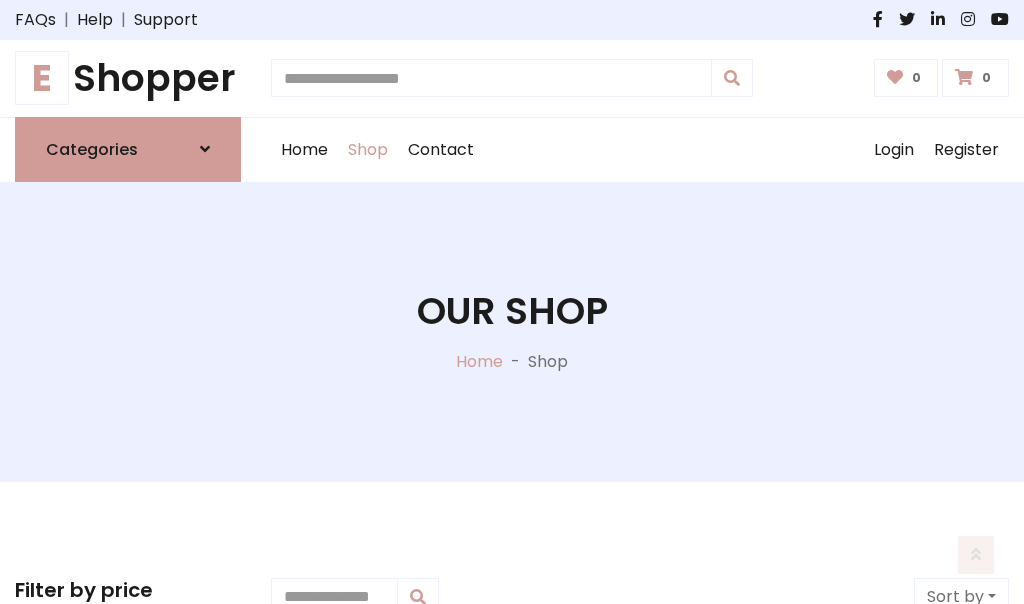 scroll, scrollTop: 549, scrollLeft: 0, axis: vertical 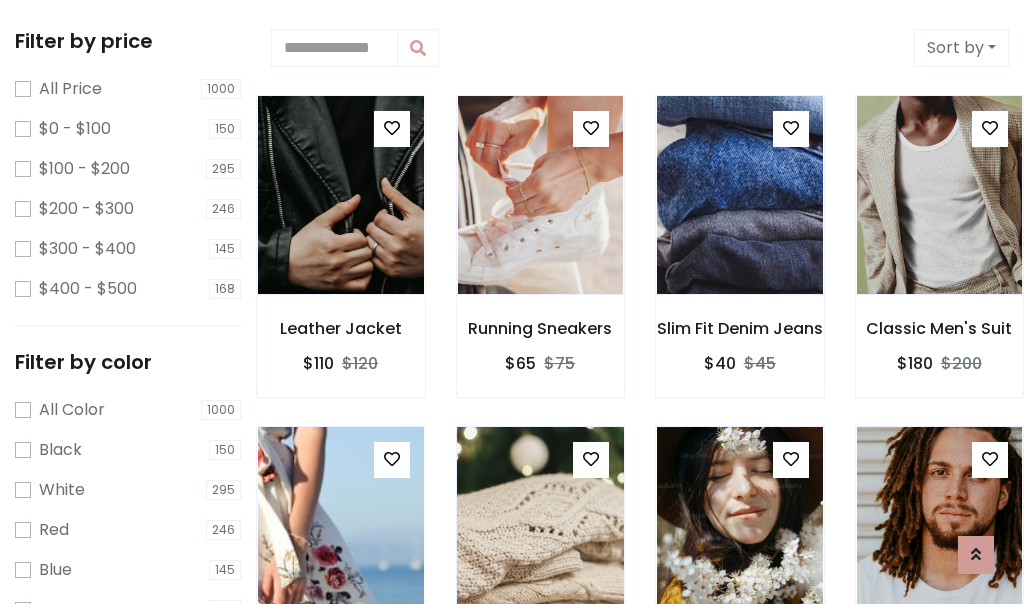 click at bounding box center (591, 459) 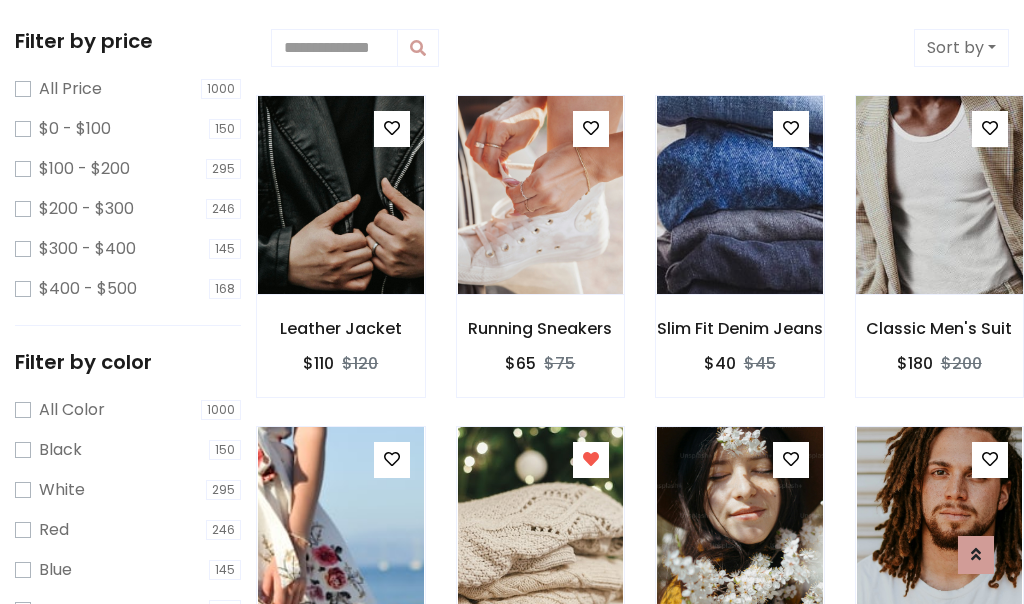 click at bounding box center (939, 195) 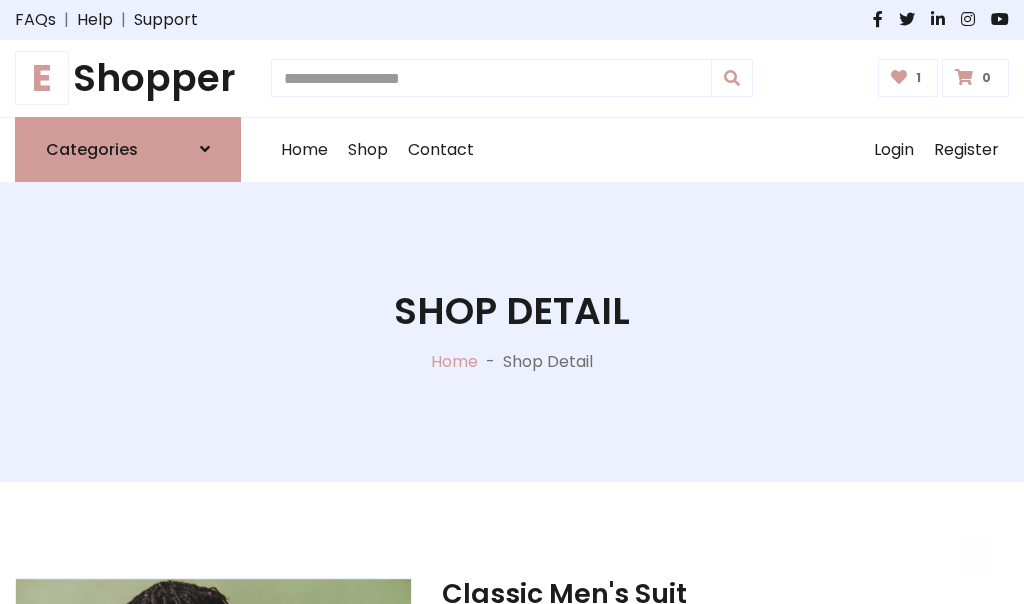 scroll, scrollTop: 262, scrollLeft: 0, axis: vertical 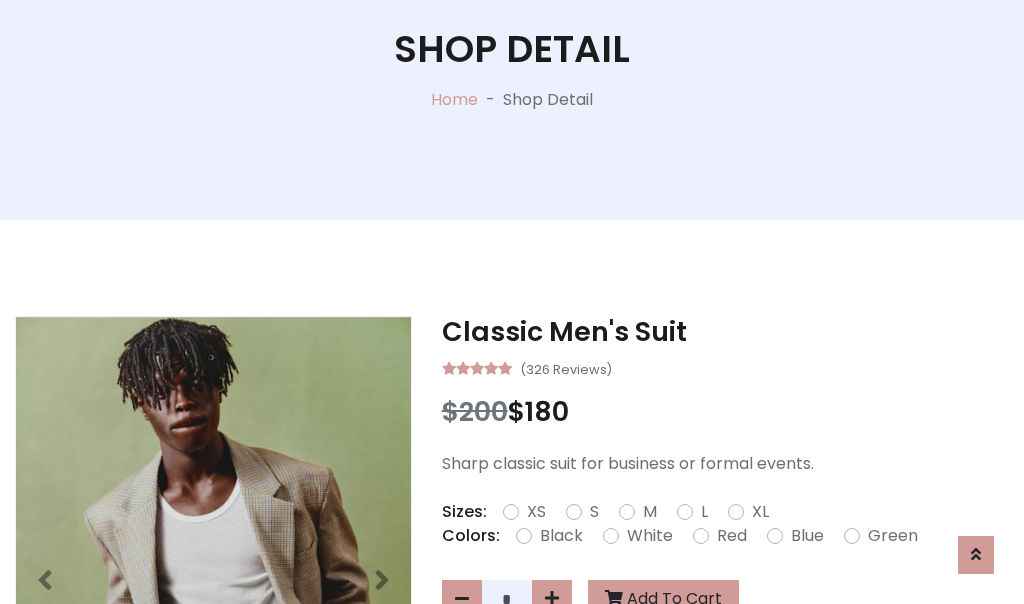 click on "XL" at bounding box center [760, 512] 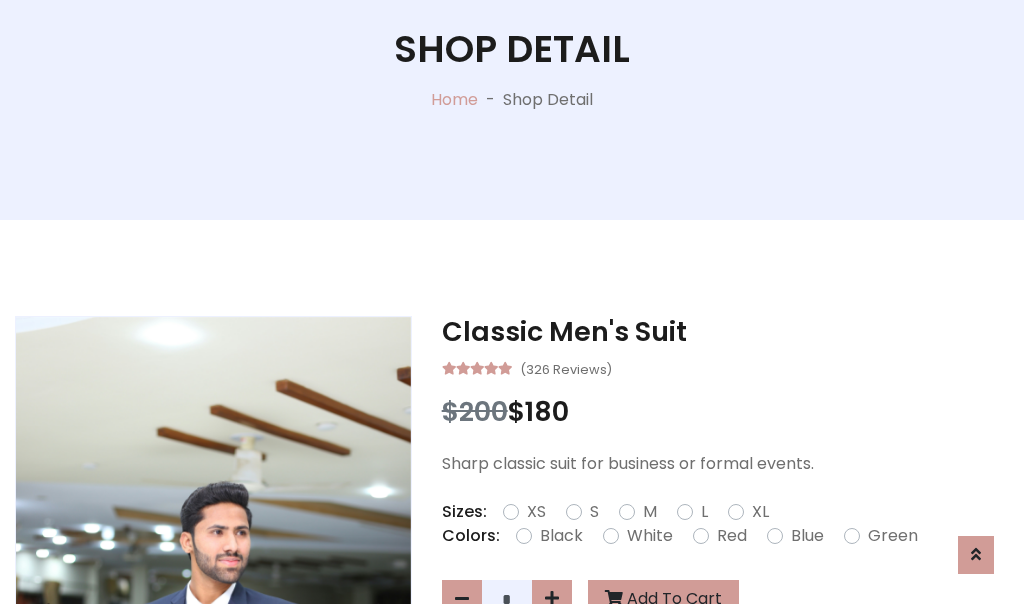 click on "Black" at bounding box center (561, 536) 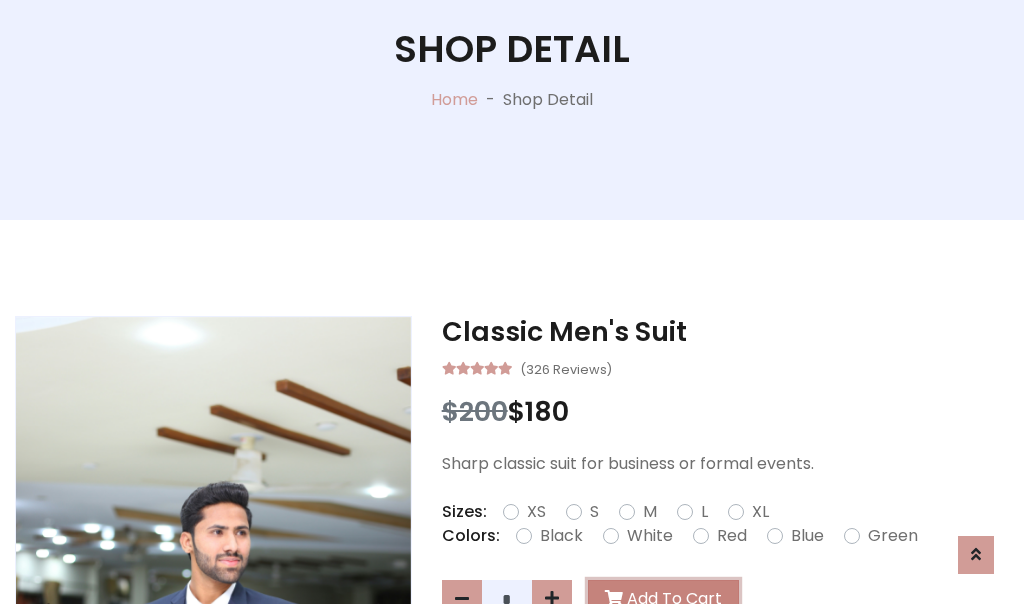 click on "Add To Cart" at bounding box center (663, 599) 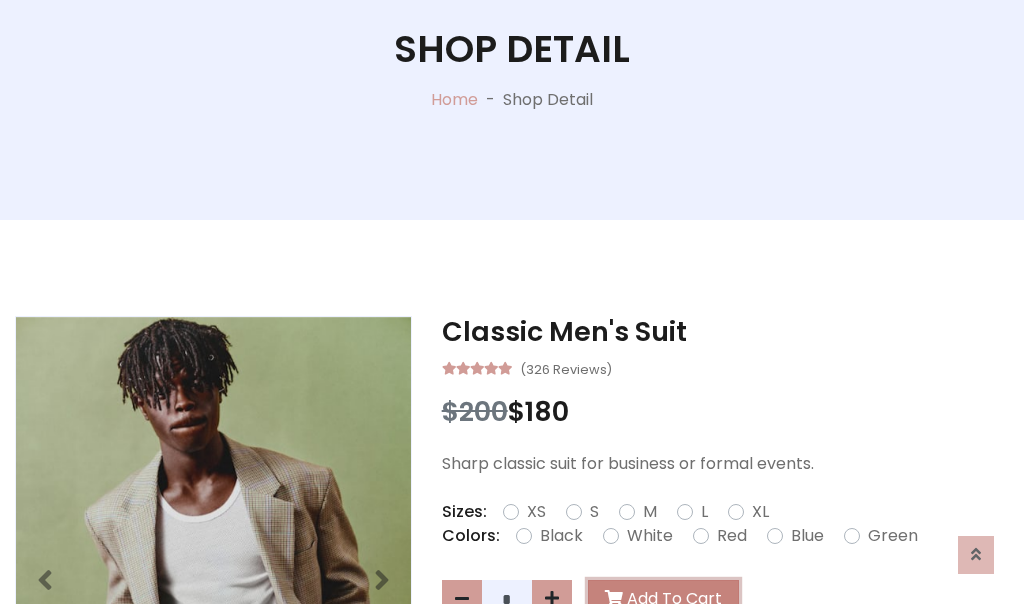 scroll, scrollTop: 0, scrollLeft: 0, axis: both 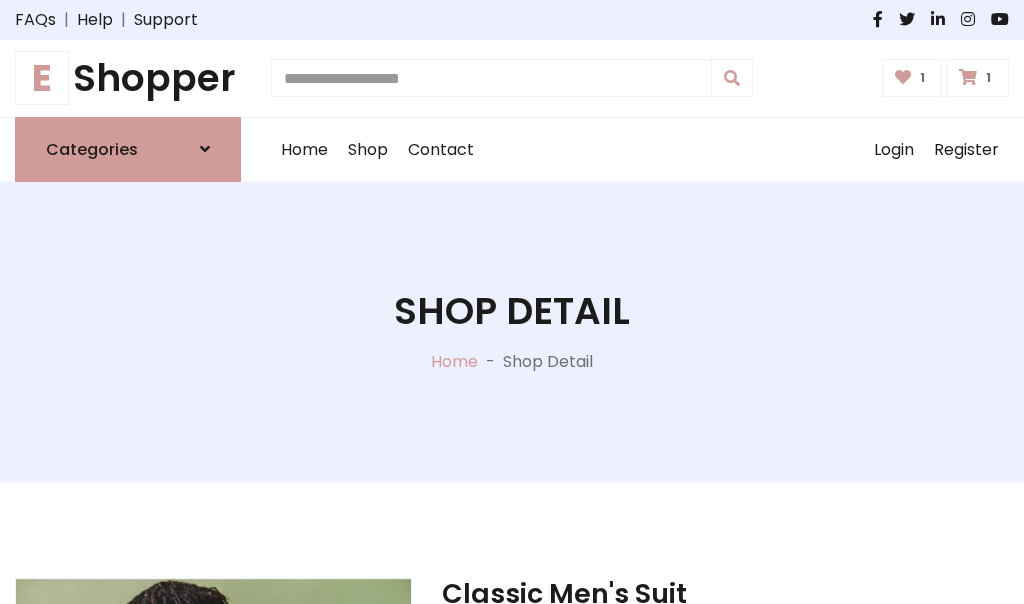click at bounding box center (968, 77) 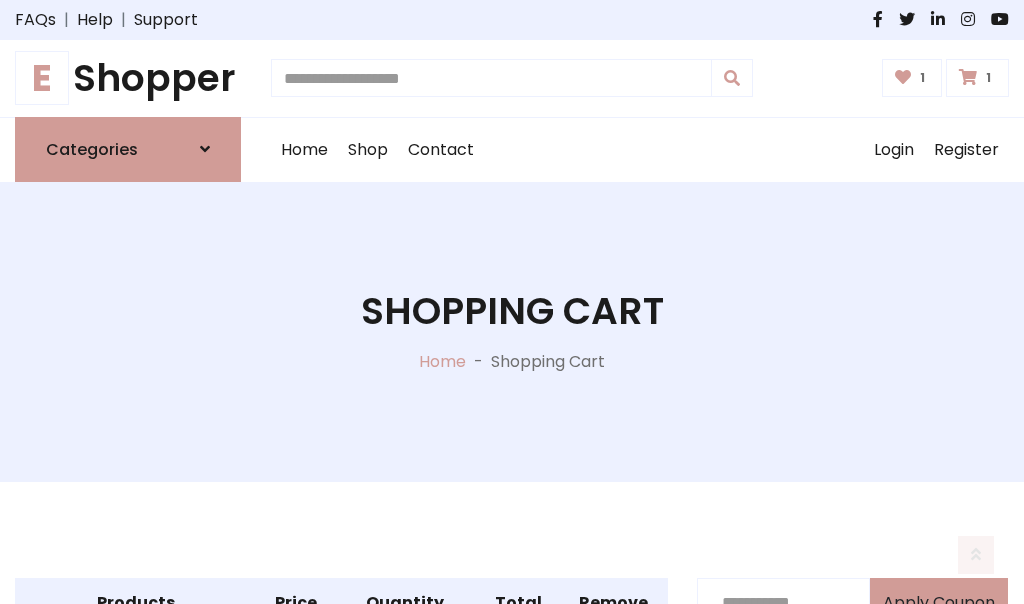 scroll, scrollTop: 570, scrollLeft: 0, axis: vertical 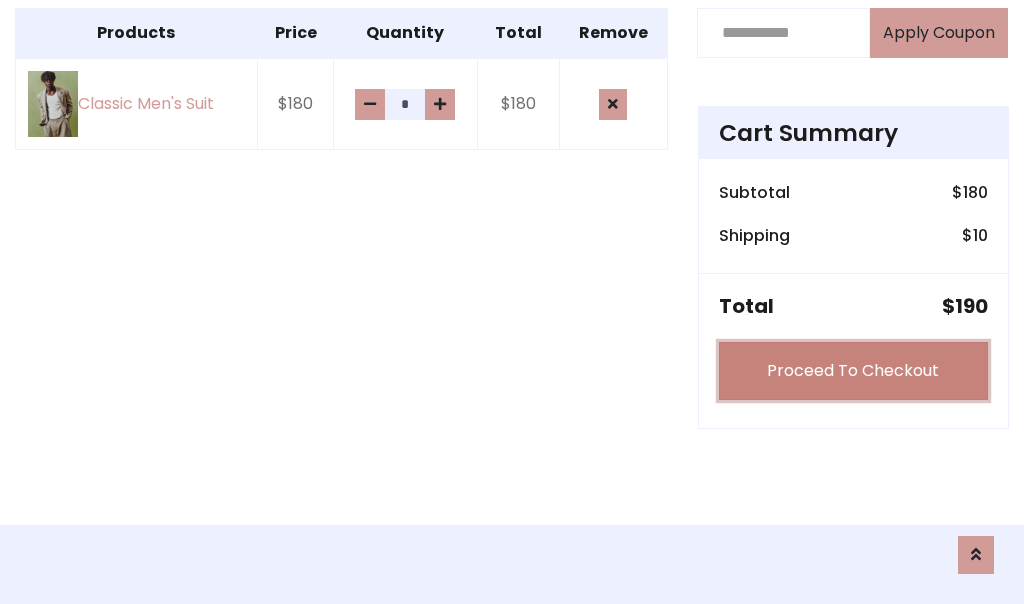 click on "Proceed To Checkout" at bounding box center [853, 371] 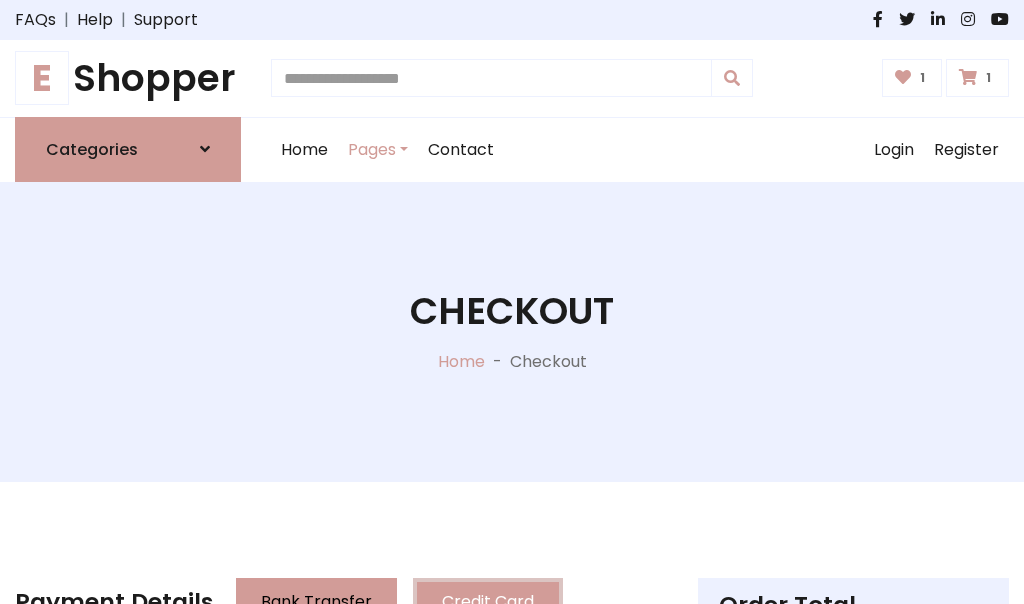 scroll, scrollTop: 201, scrollLeft: 0, axis: vertical 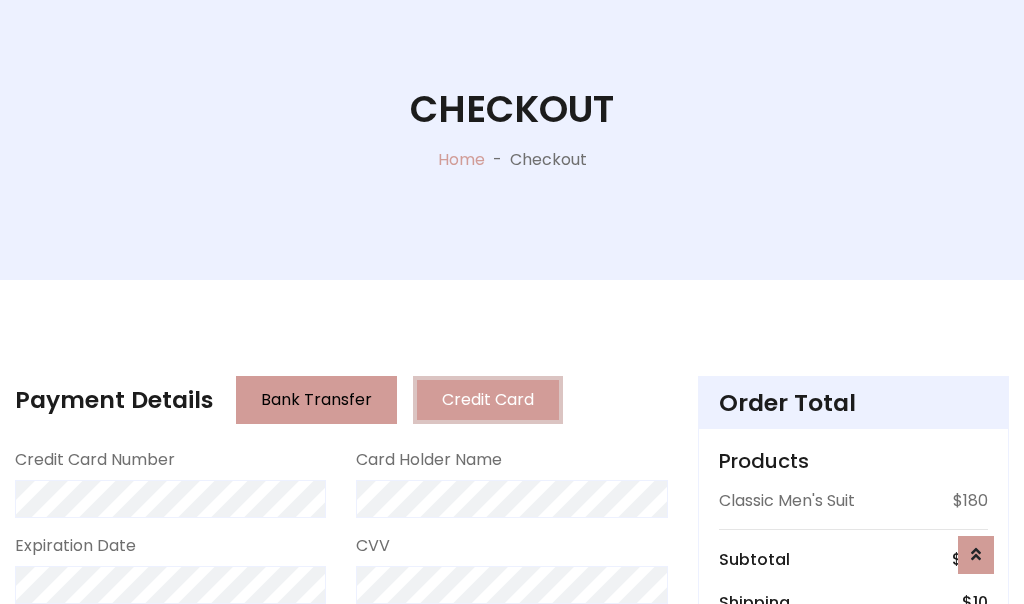 click on "Go to shipping" at bounding box center (853, 816) 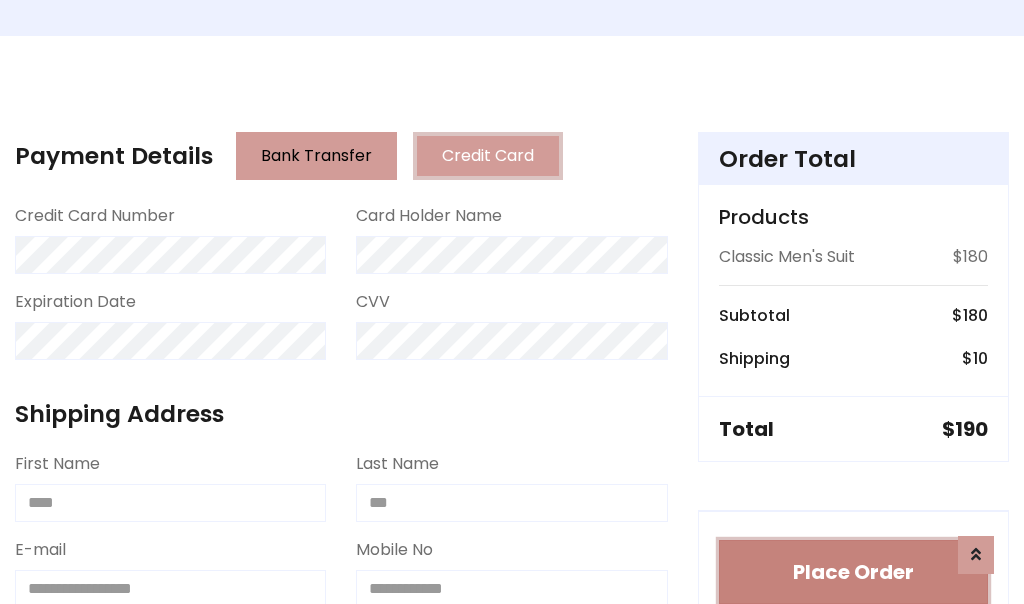 type 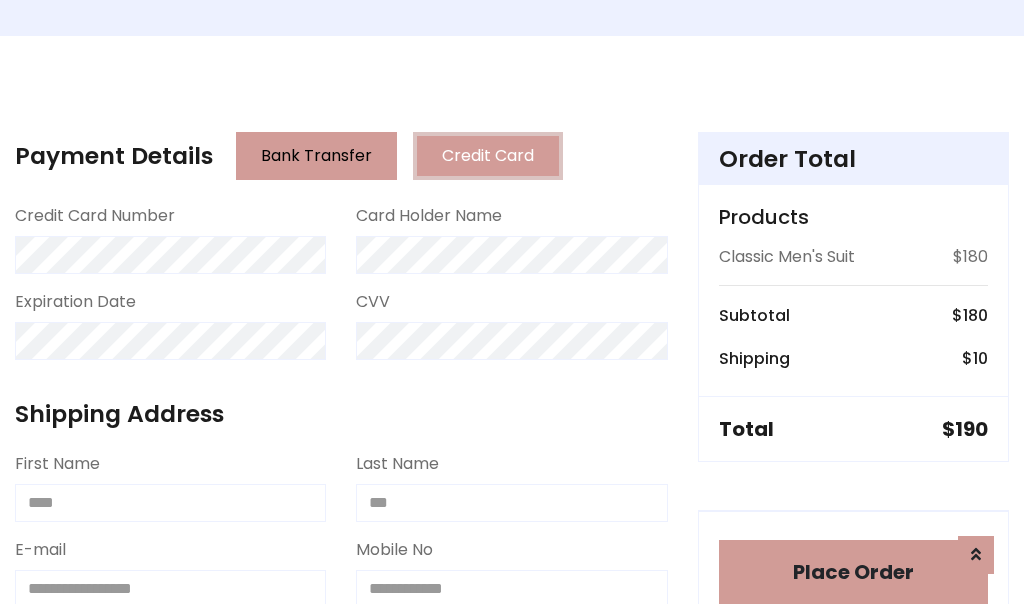 scroll, scrollTop: 1216, scrollLeft: 0, axis: vertical 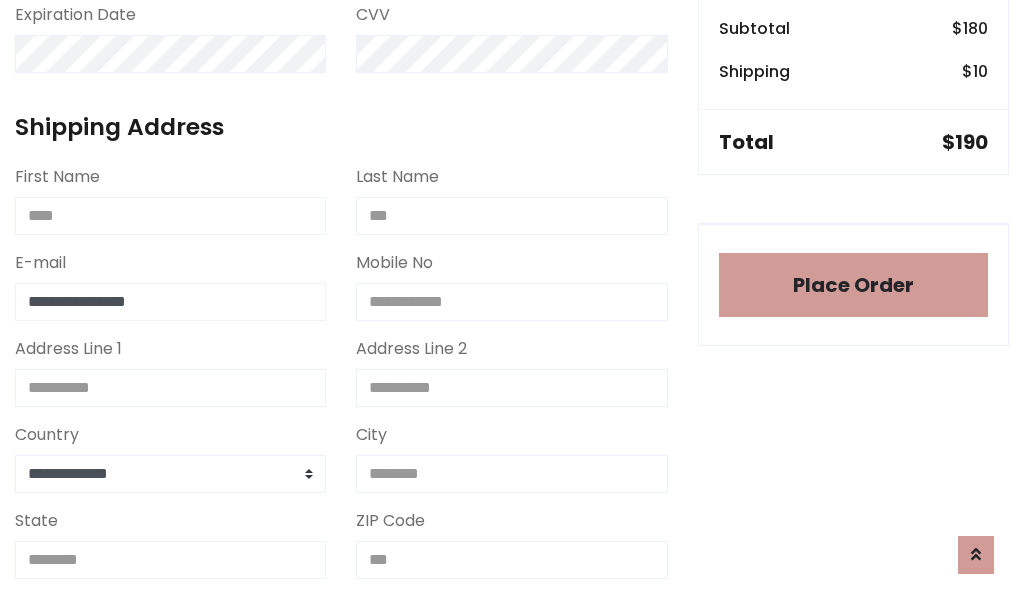 type on "**********" 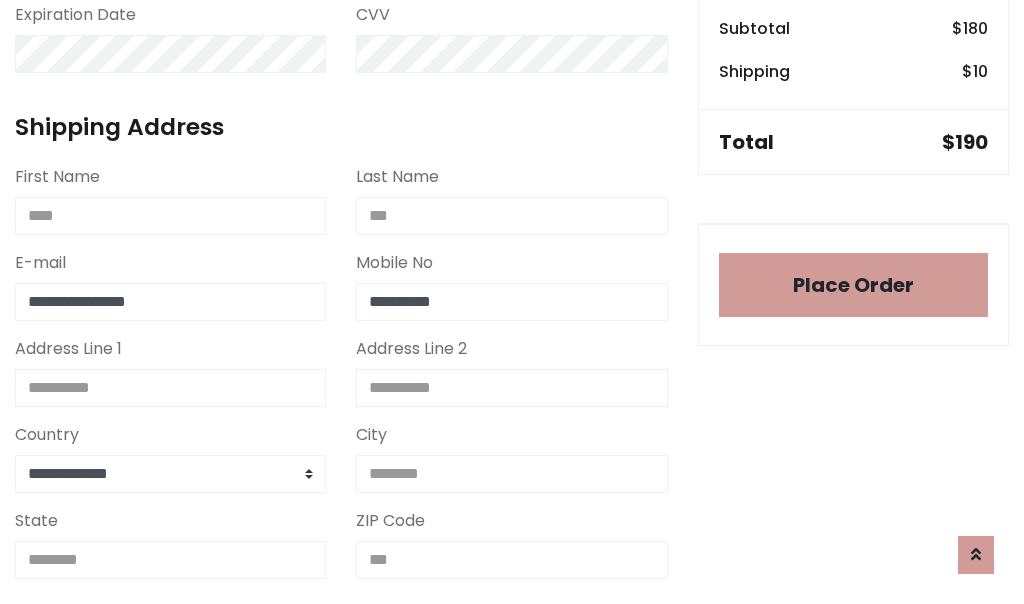 scroll, scrollTop: 573, scrollLeft: 0, axis: vertical 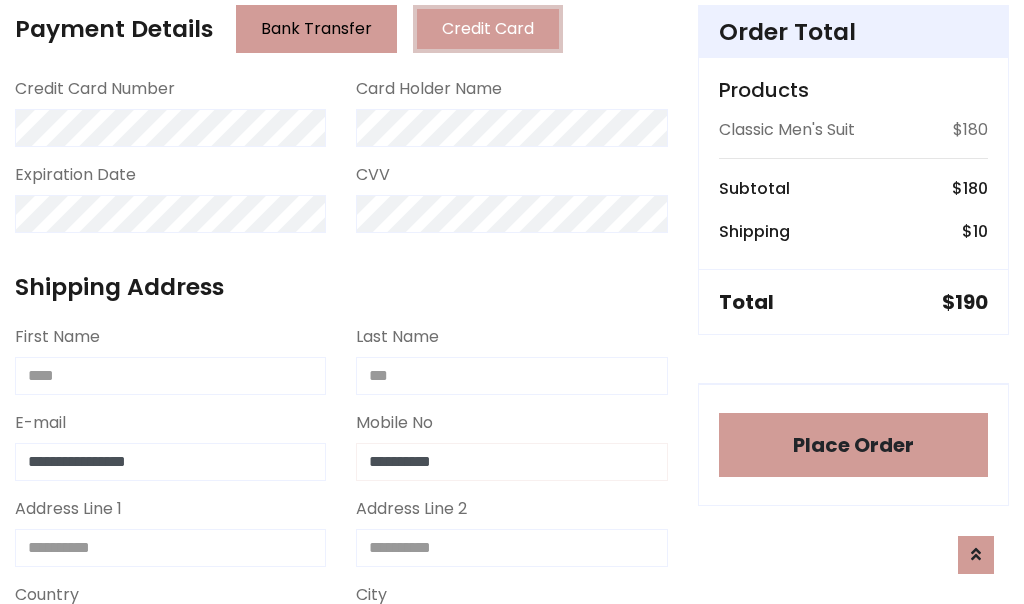 type on "**********" 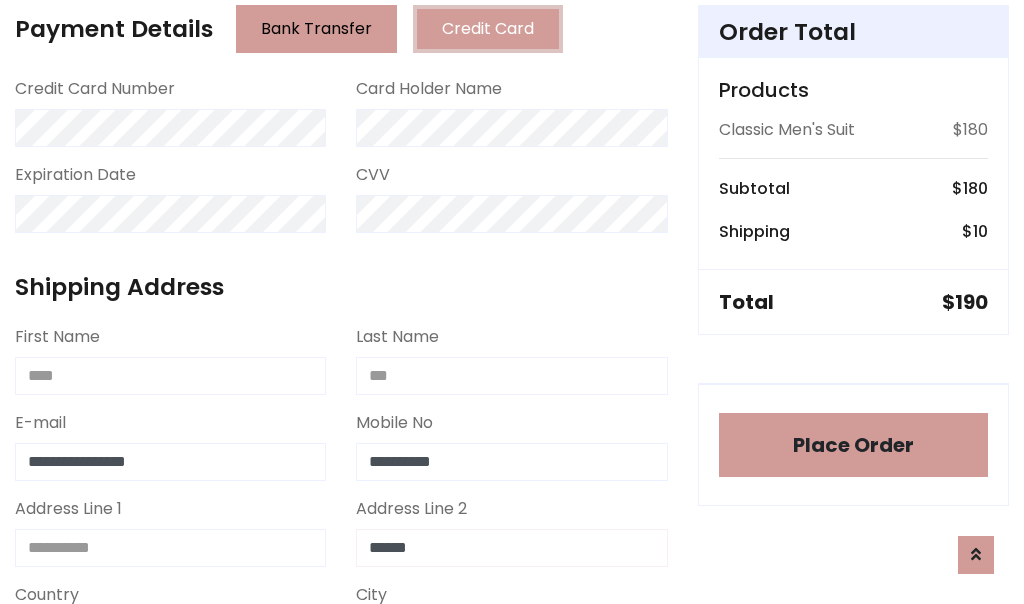 type on "******" 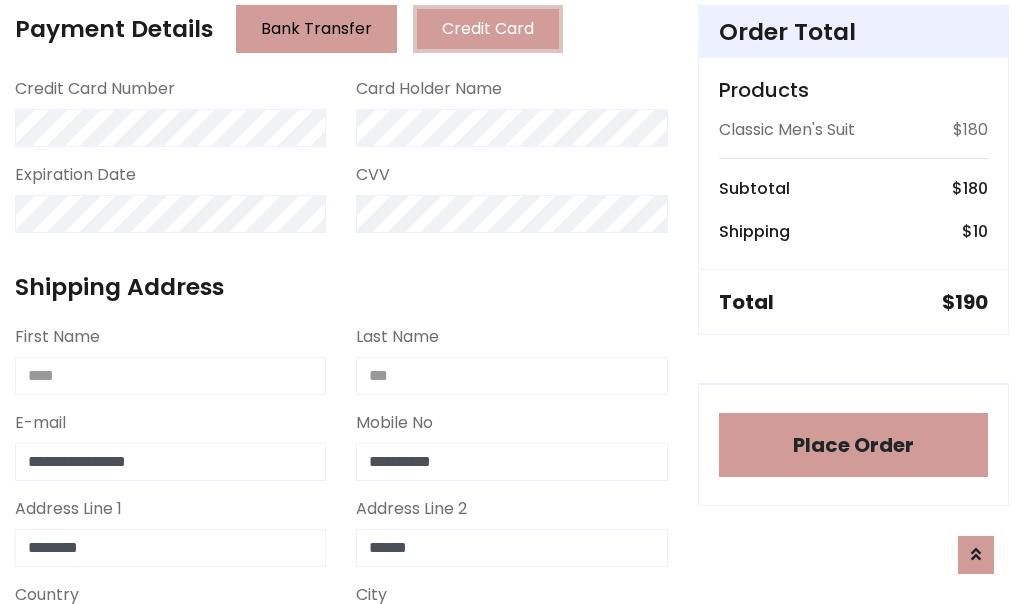 type on "********" 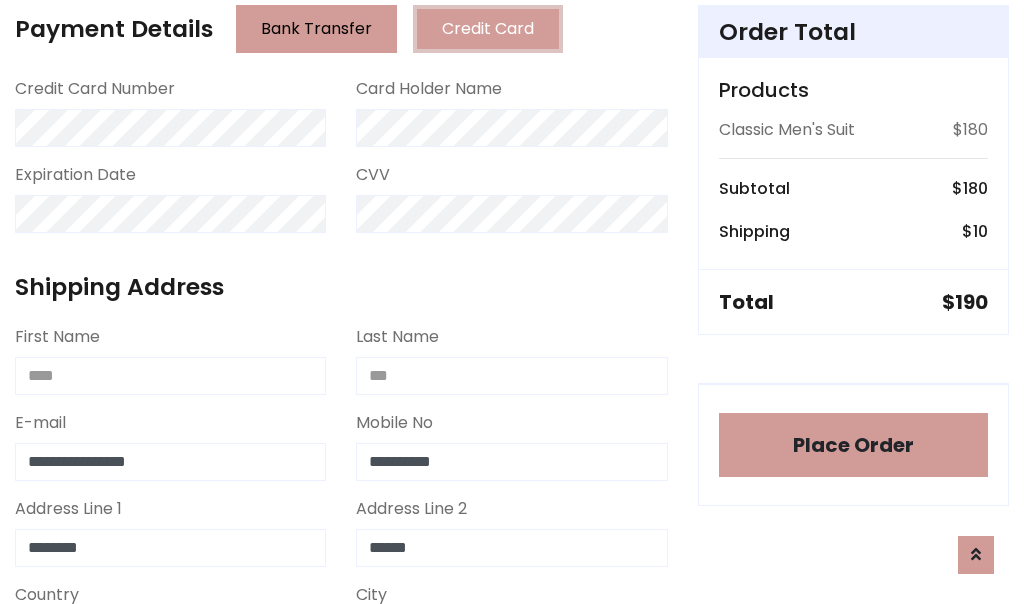 select on "*******" 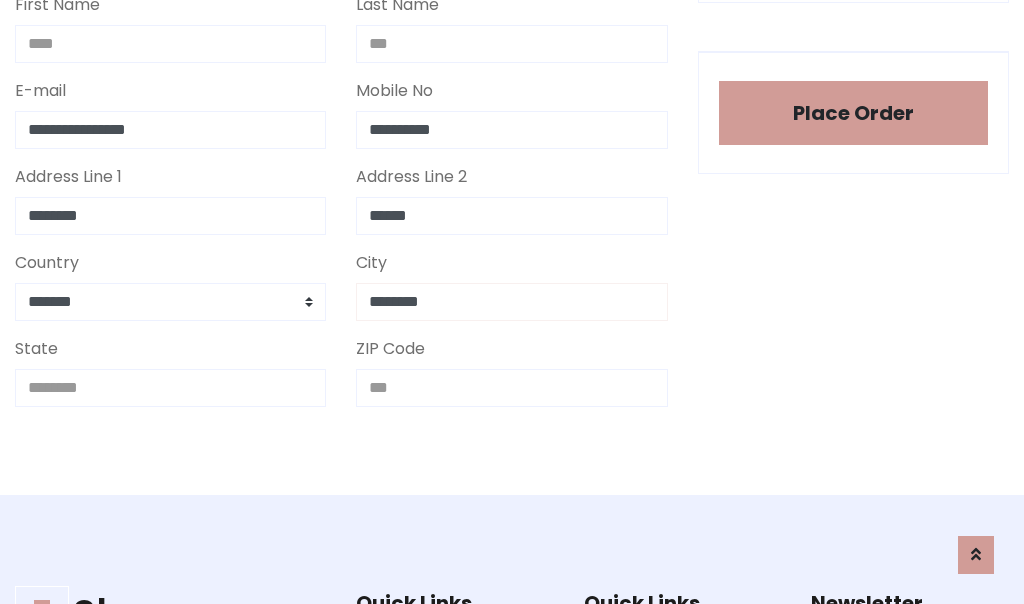 type on "********" 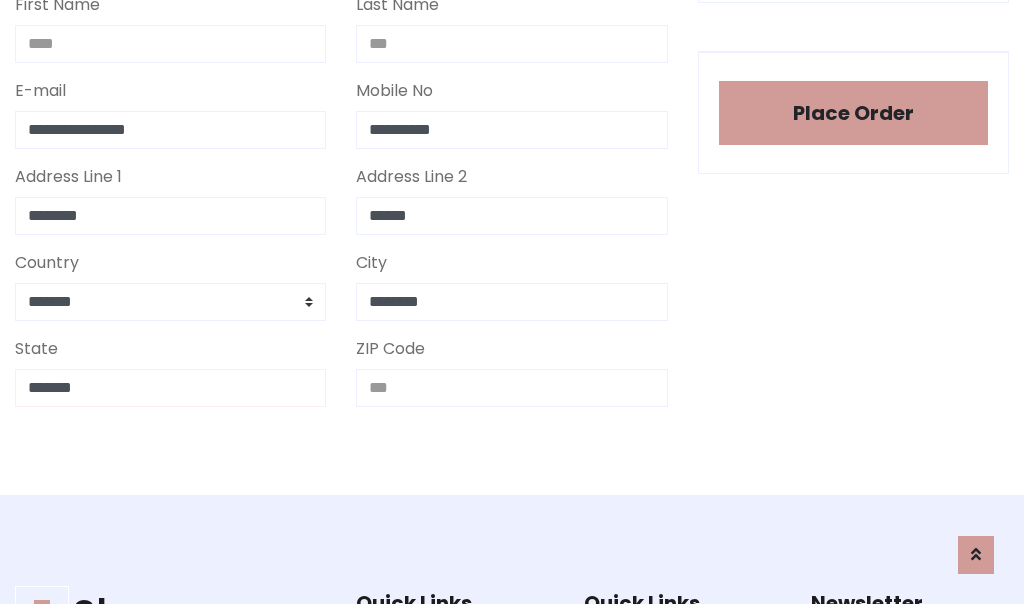 type on "*******" 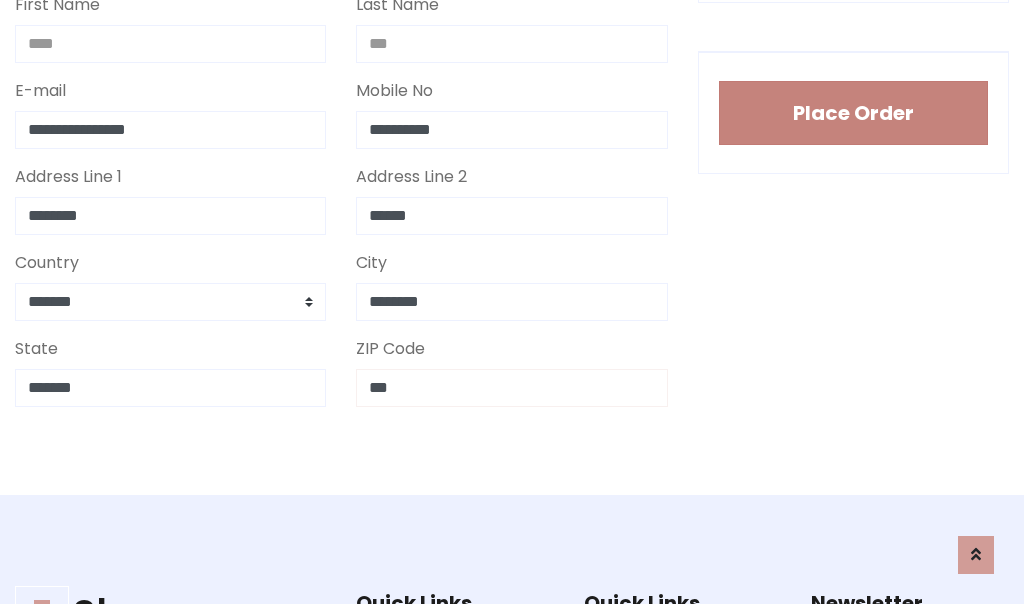type on "***" 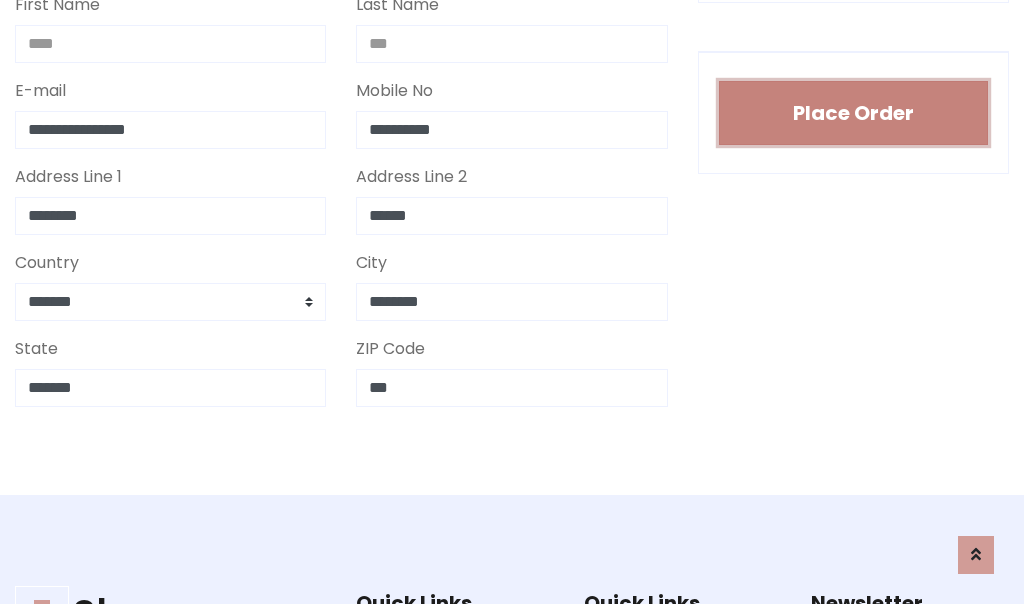 click on "Place Order" at bounding box center [853, 113] 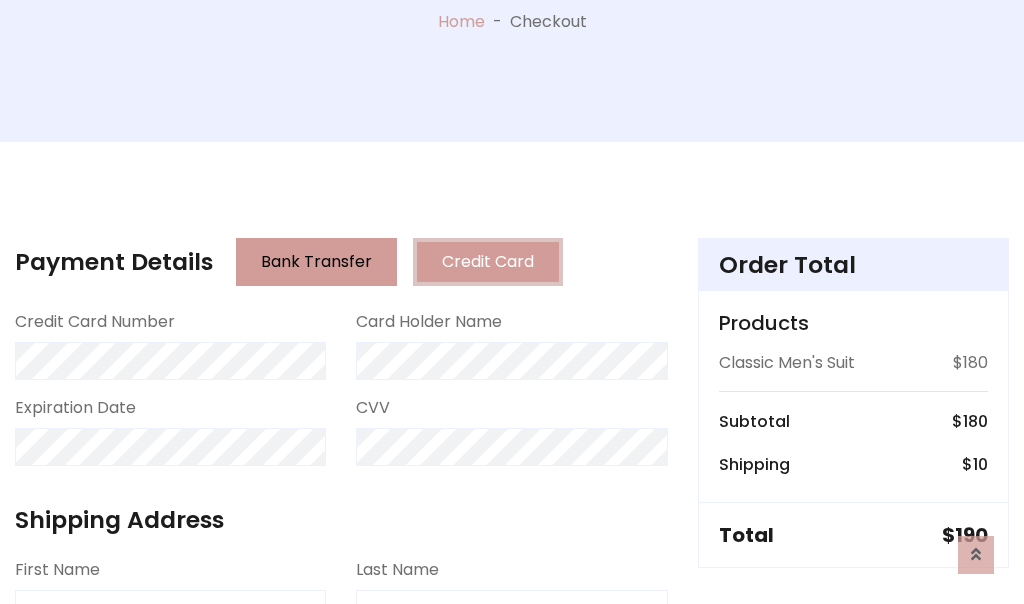 scroll, scrollTop: 0, scrollLeft: 0, axis: both 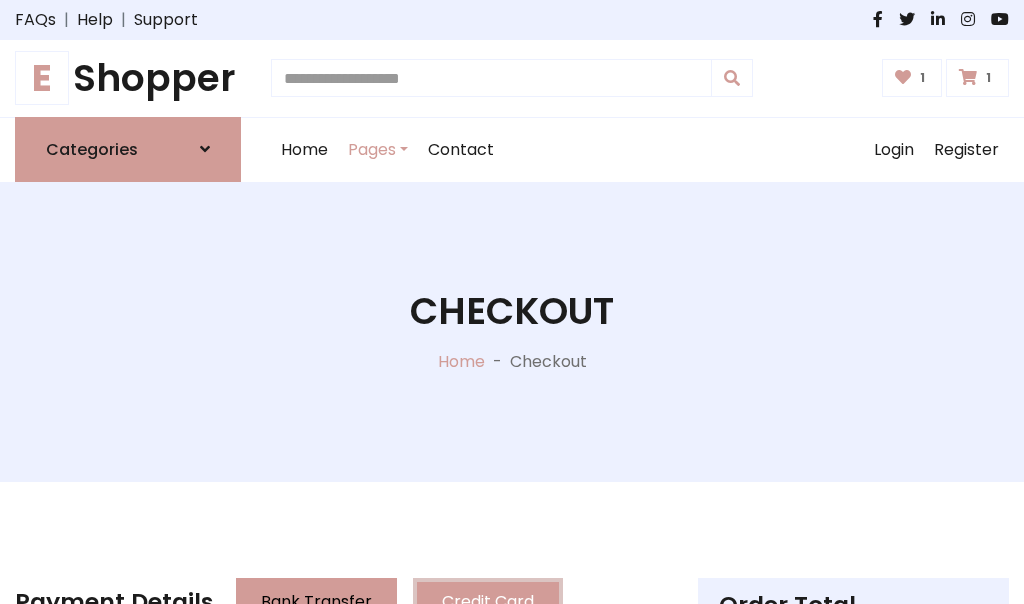 click on "E" at bounding box center [42, 78] 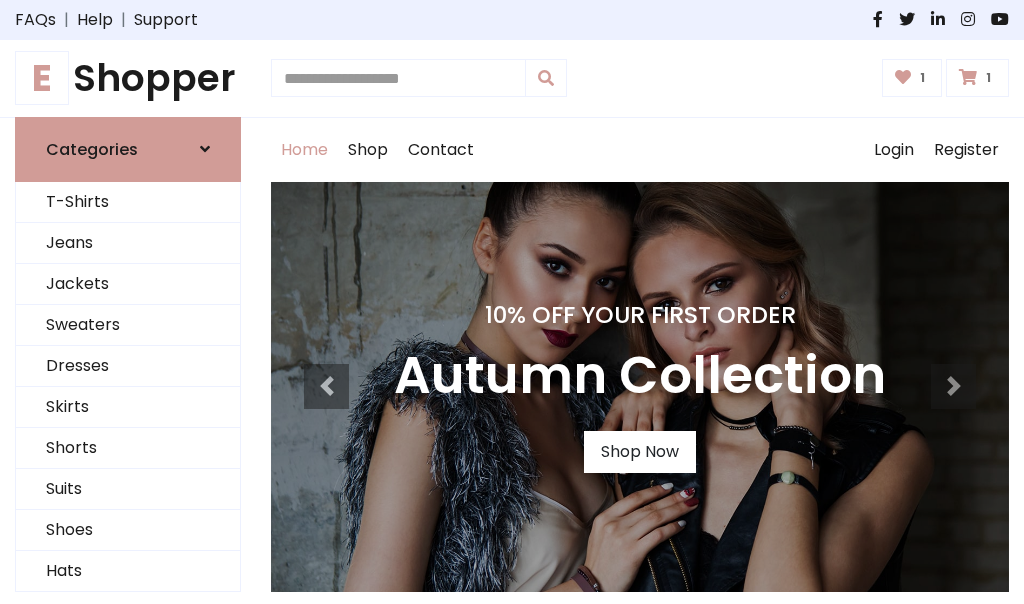 scroll, scrollTop: 0, scrollLeft: 0, axis: both 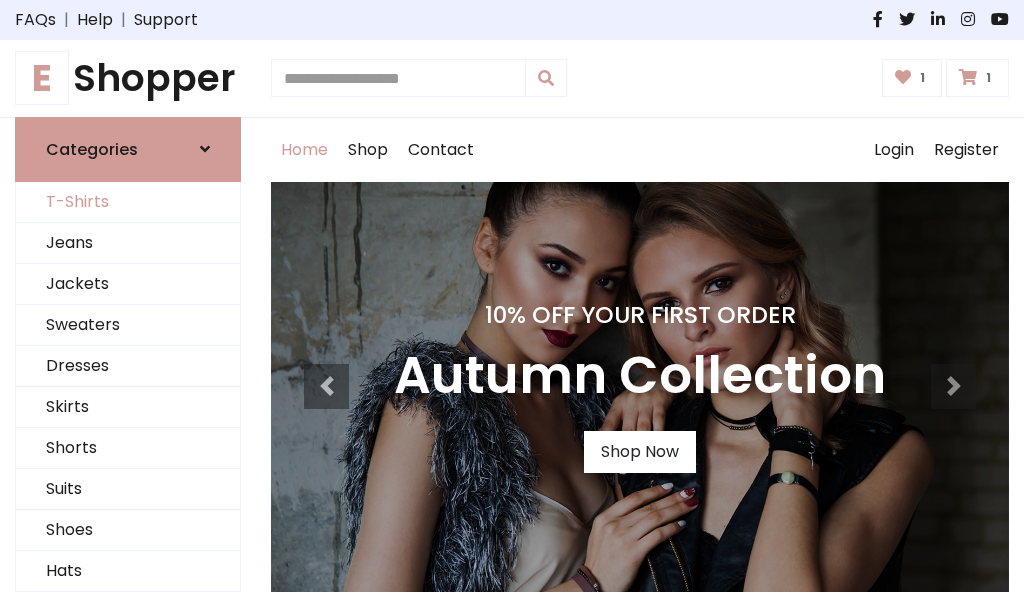 click on "T-Shirts" at bounding box center (128, 202) 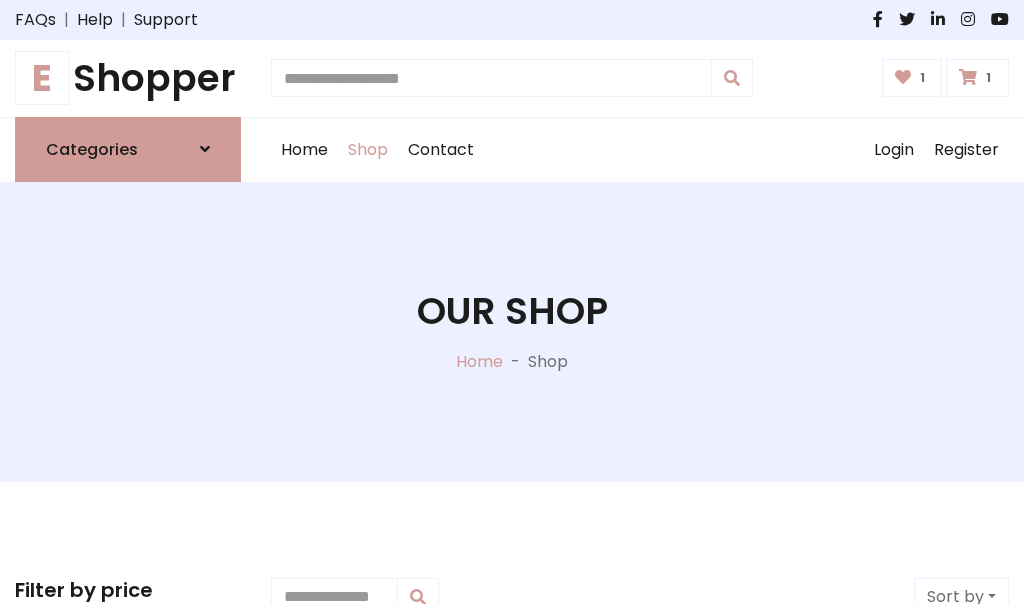 scroll, scrollTop: 0, scrollLeft: 0, axis: both 